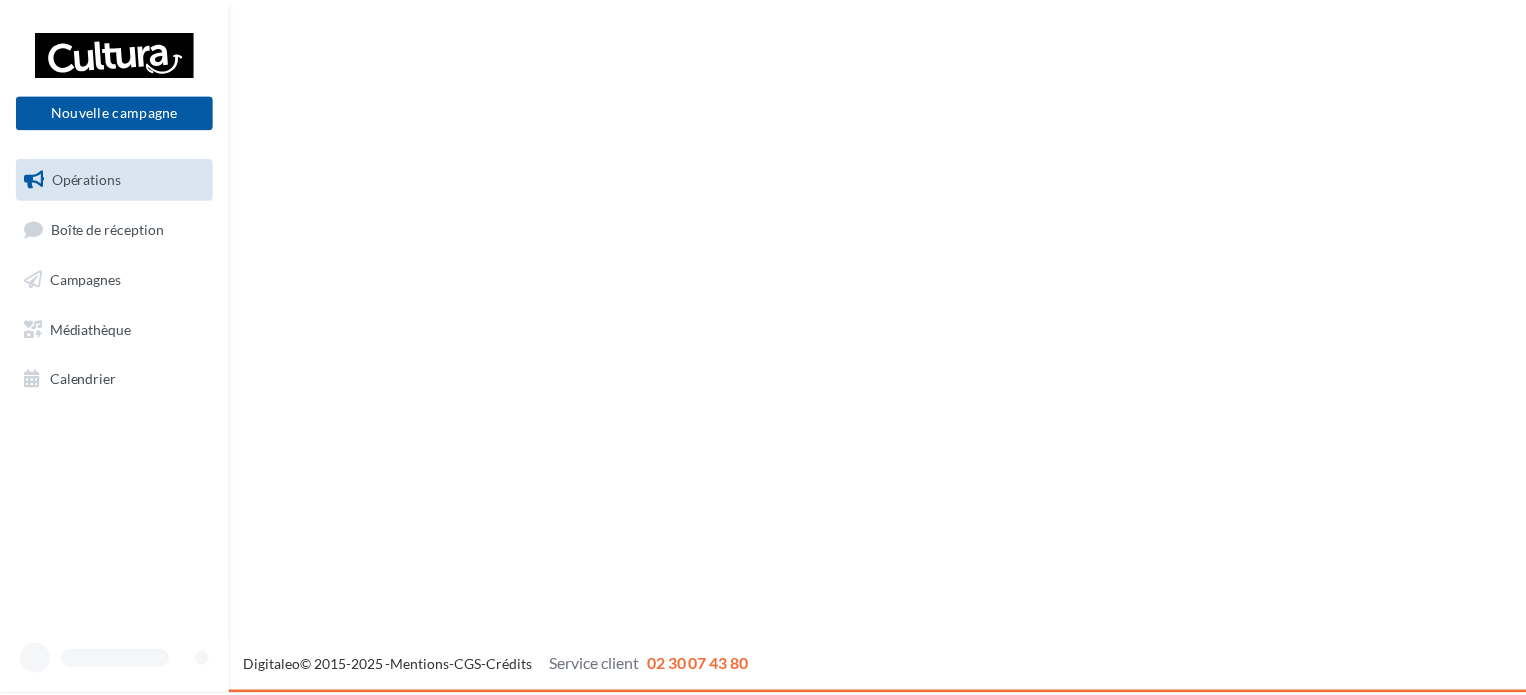 scroll, scrollTop: 0, scrollLeft: 0, axis: both 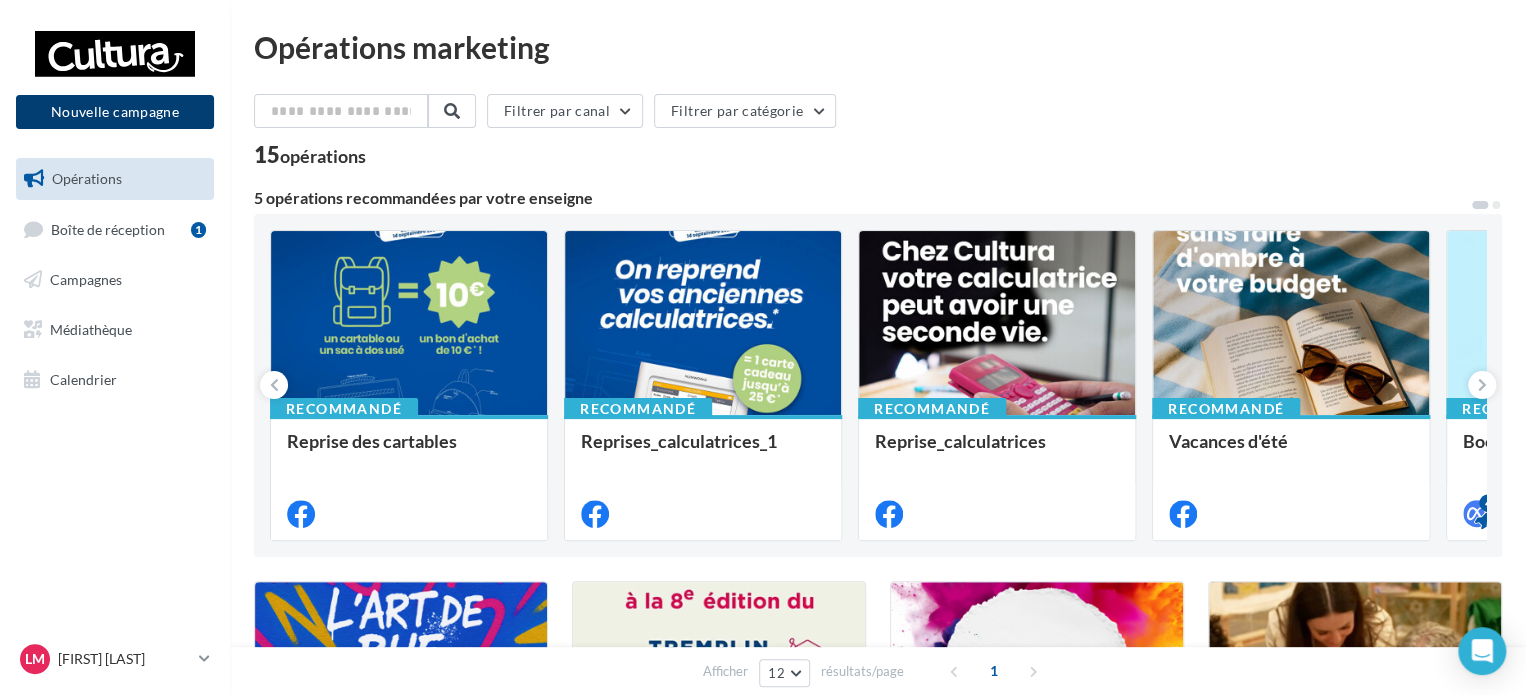 click on "Nouvelle campagne" at bounding box center [115, 112] 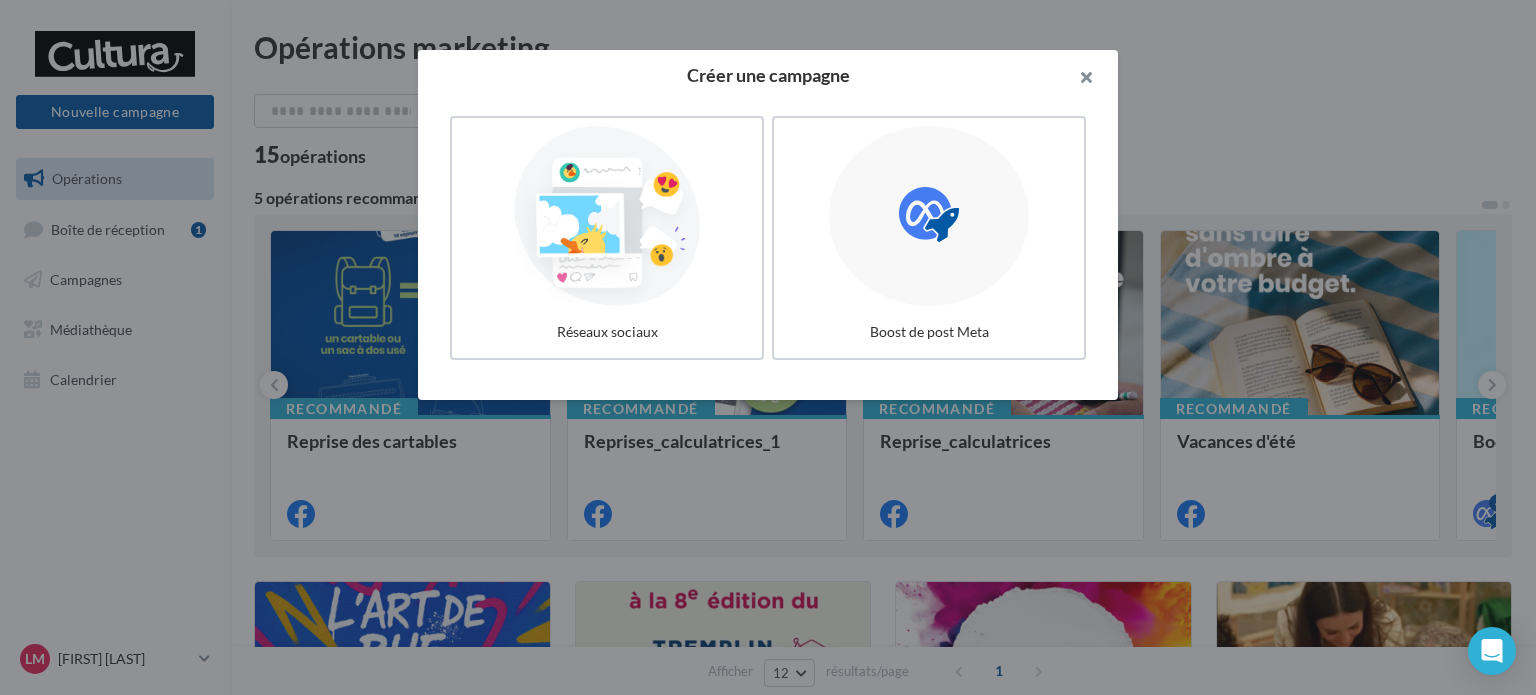 click at bounding box center (1078, 80) 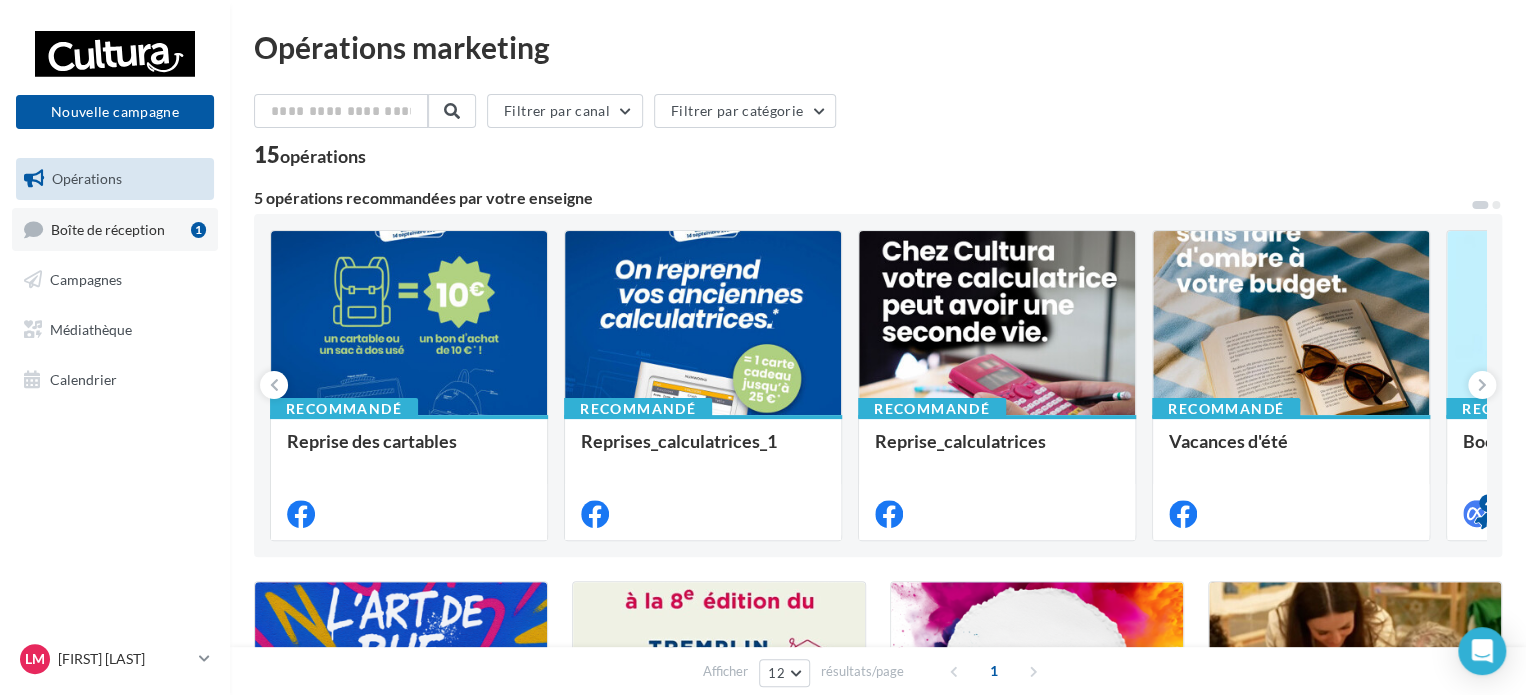click on "Boîte de réception" at bounding box center (108, 228) 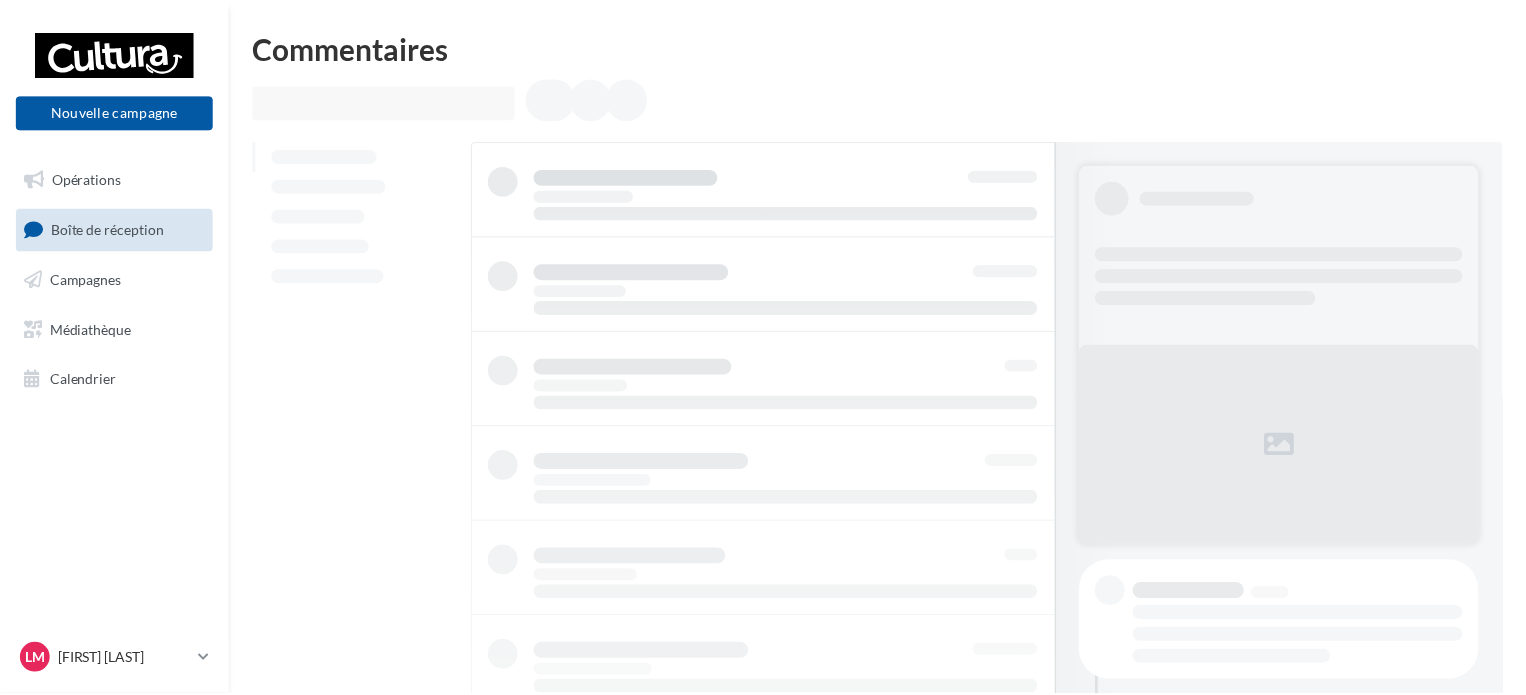 scroll, scrollTop: 0, scrollLeft: 0, axis: both 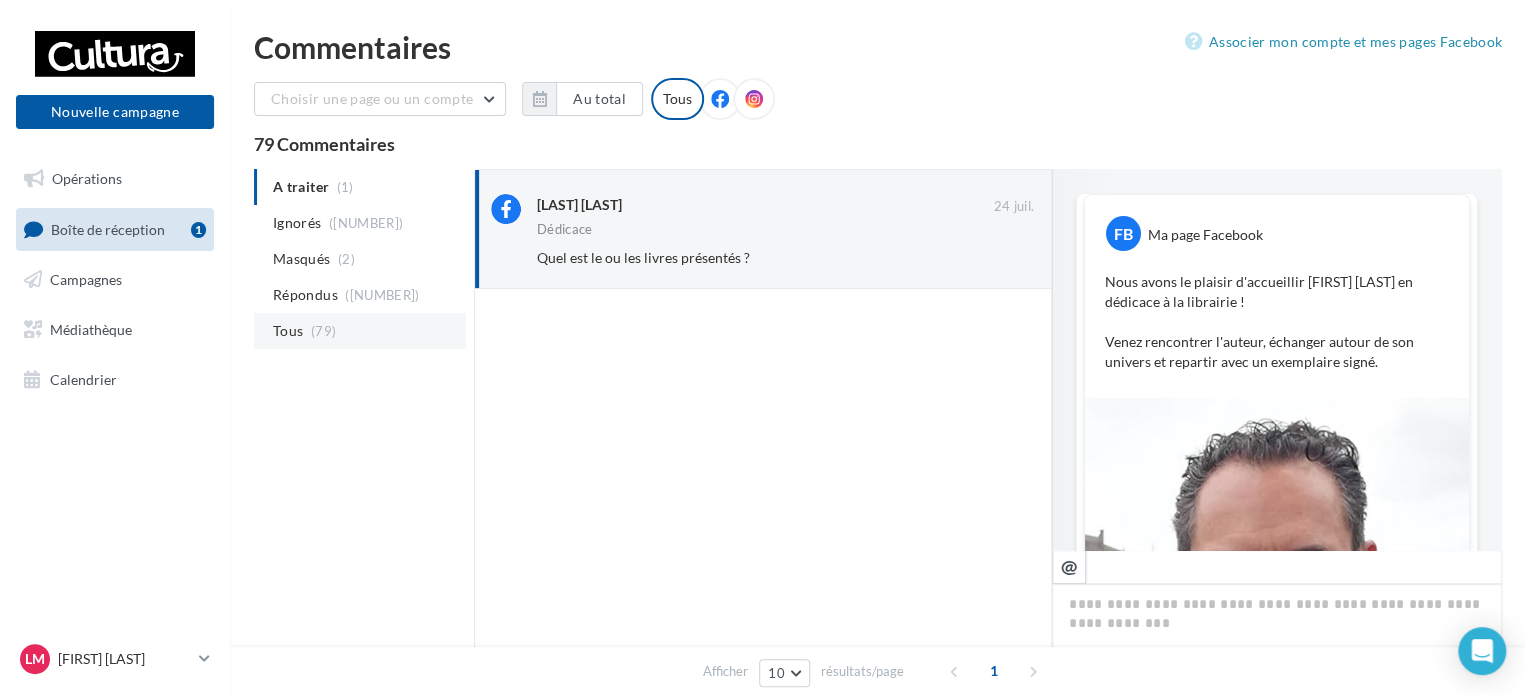 click on "Tous
([NUMBER])" at bounding box center (360, 331) 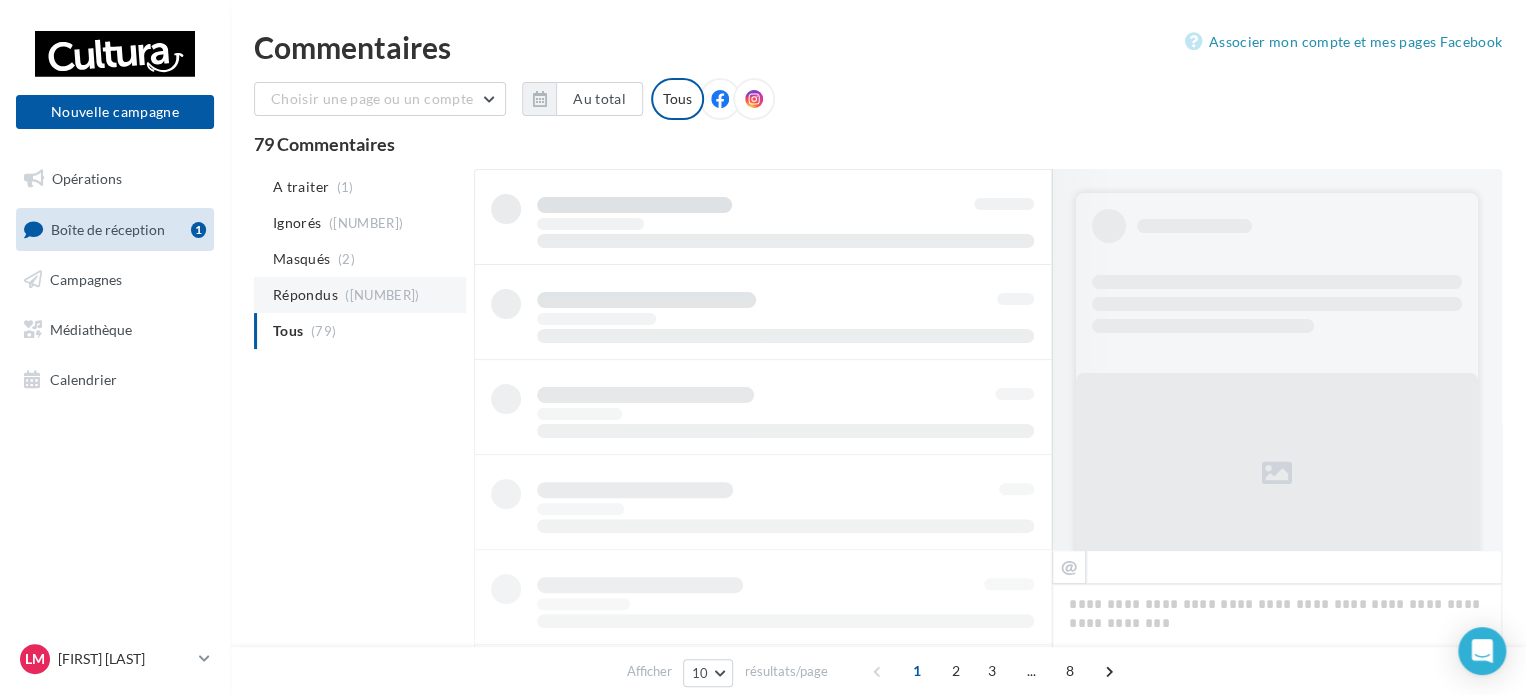 scroll, scrollTop: 0, scrollLeft: 0, axis: both 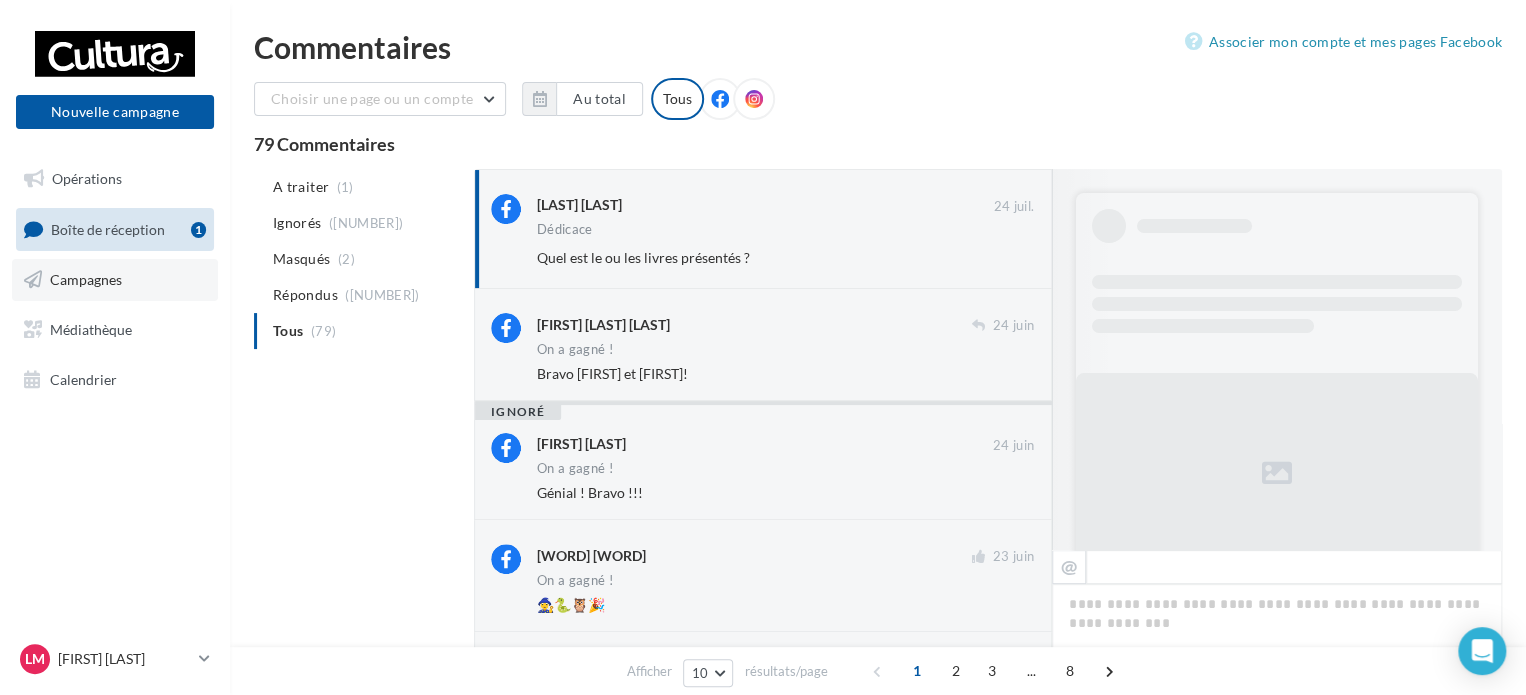 click on "Campagnes" at bounding box center [115, 280] 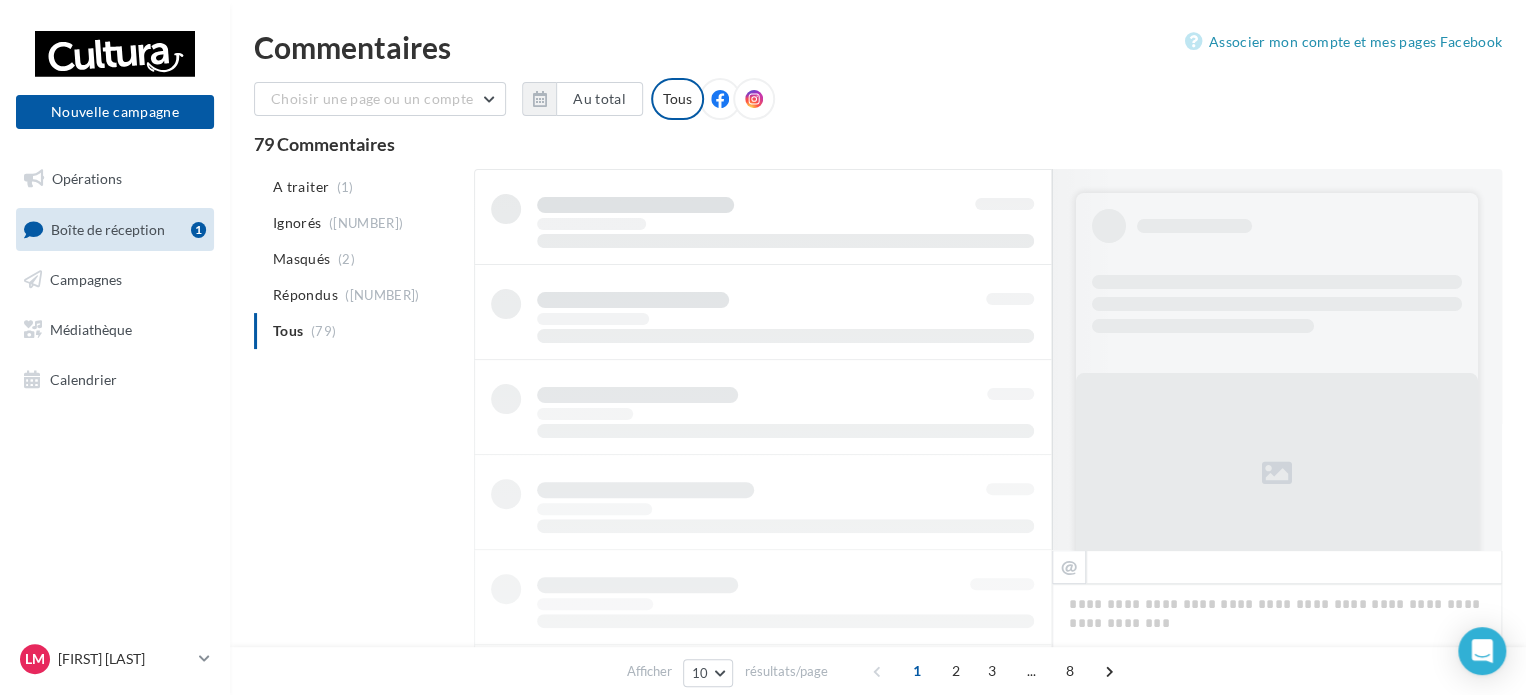 scroll, scrollTop: 1, scrollLeft: 0, axis: vertical 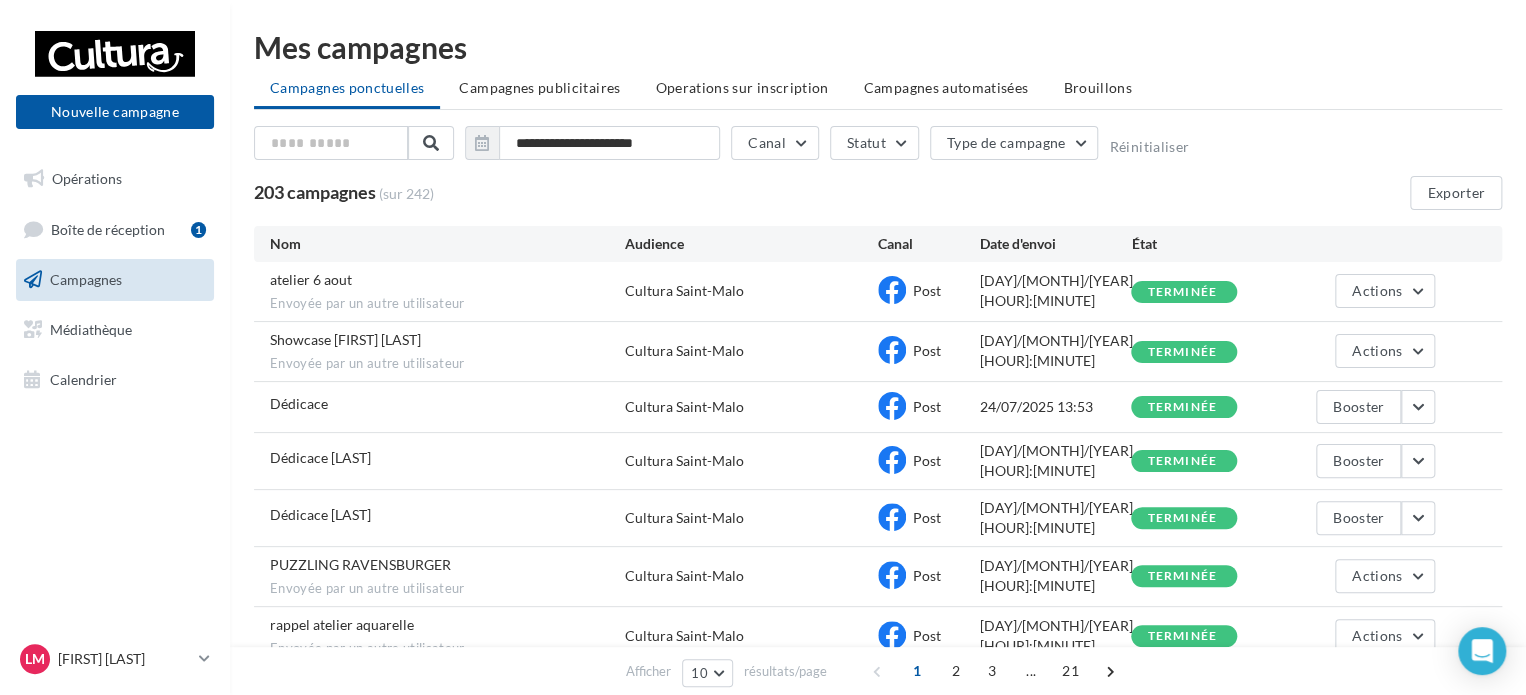 click on "Dédicace" at bounding box center [299, 403] 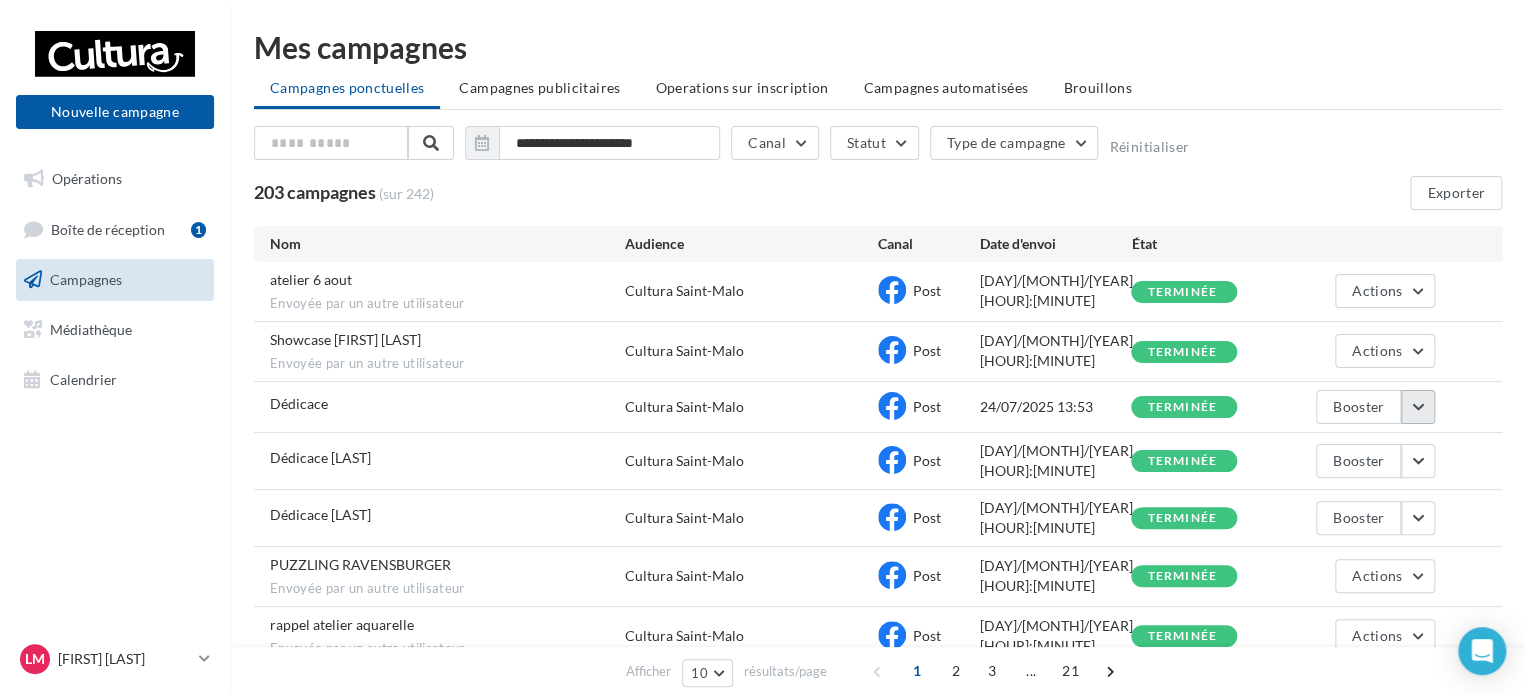 click at bounding box center [1418, 407] 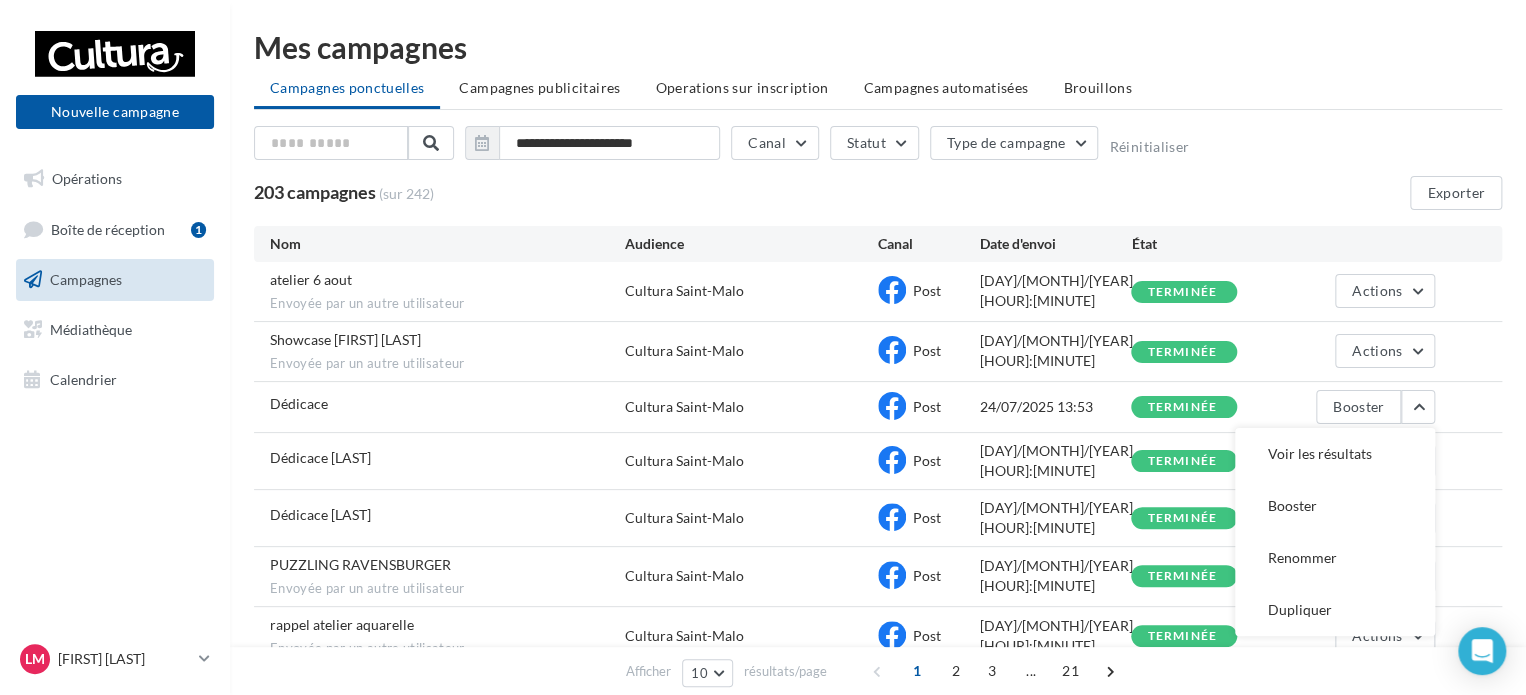 click on "Dédicace
Cultura Saint-Malo
Post
24/07/2025 13:53
terminée
Booster
Voir les résultats
Booster
Renommer
Dupliquer" at bounding box center [878, 407] 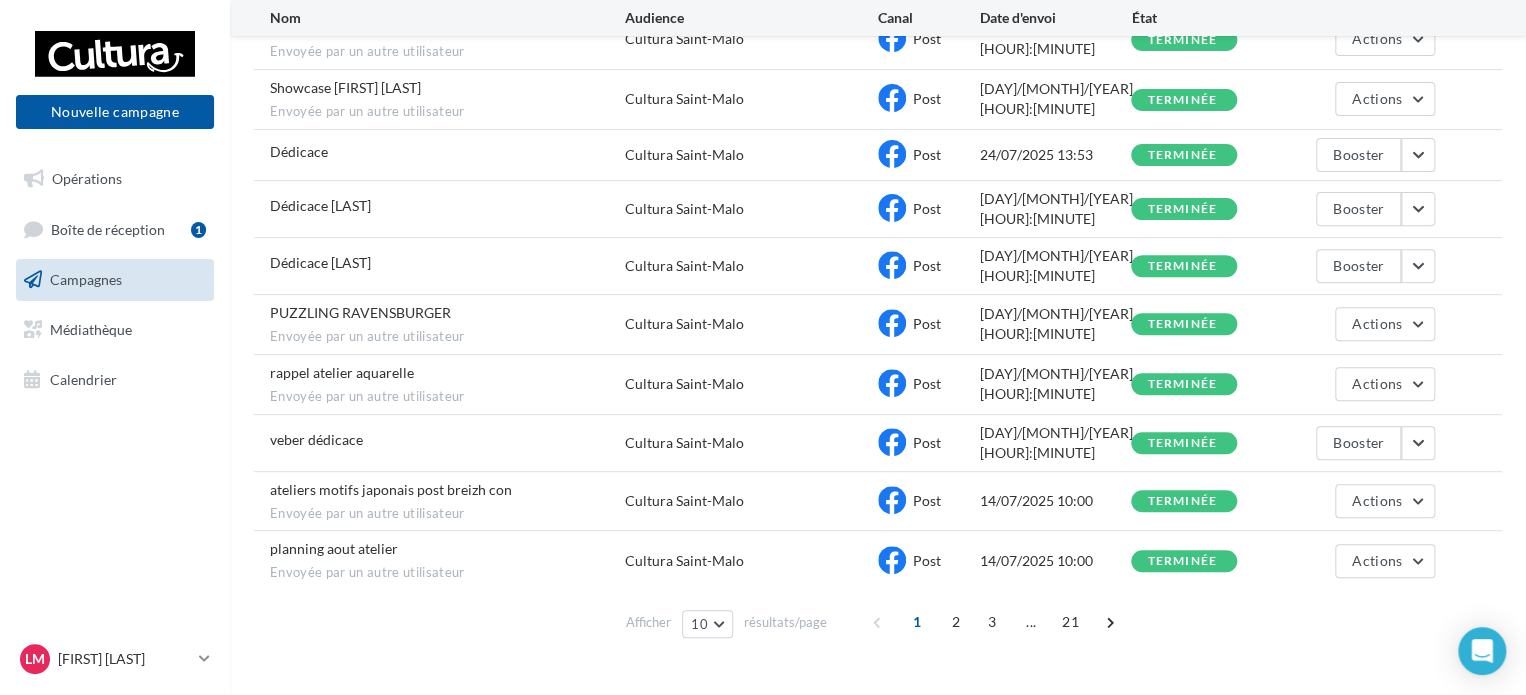 scroll, scrollTop: 267, scrollLeft: 0, axis: vertical 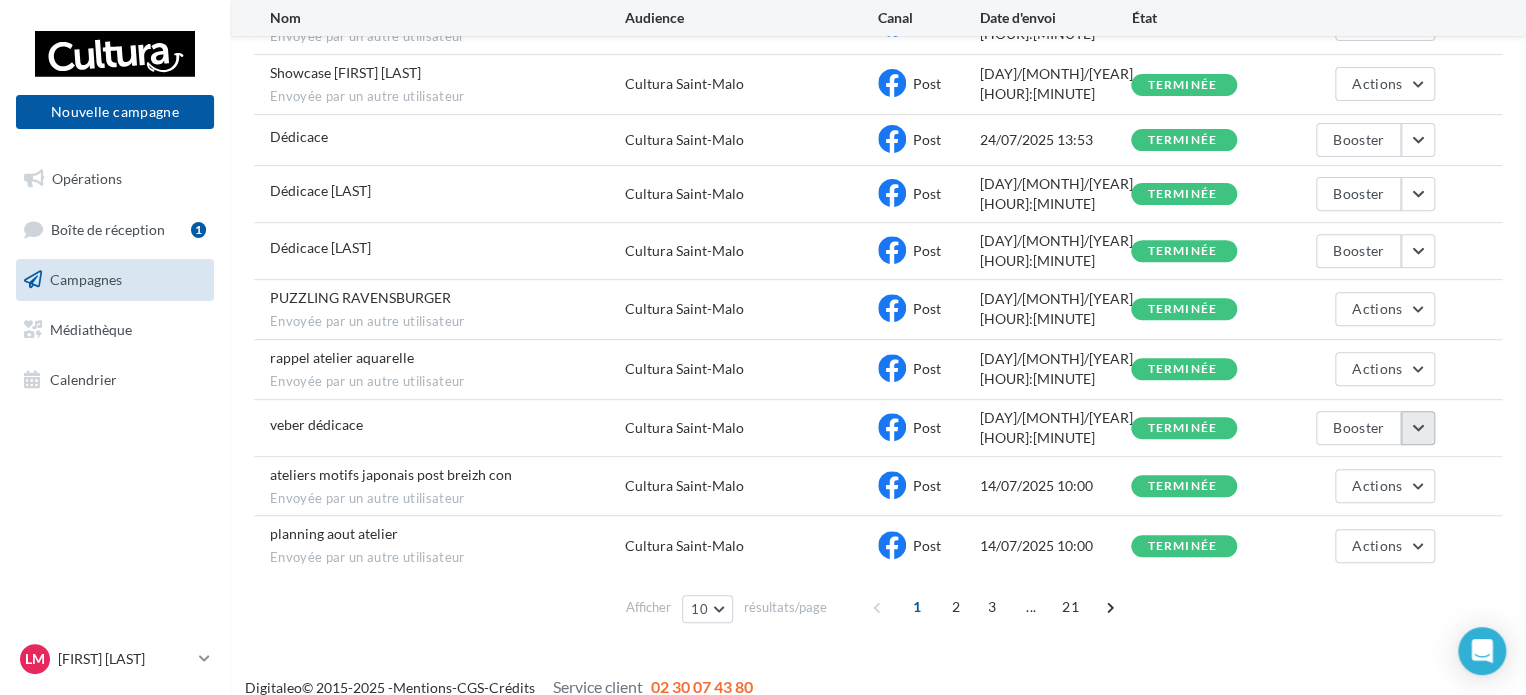 click at bounding box center [1418, 428] 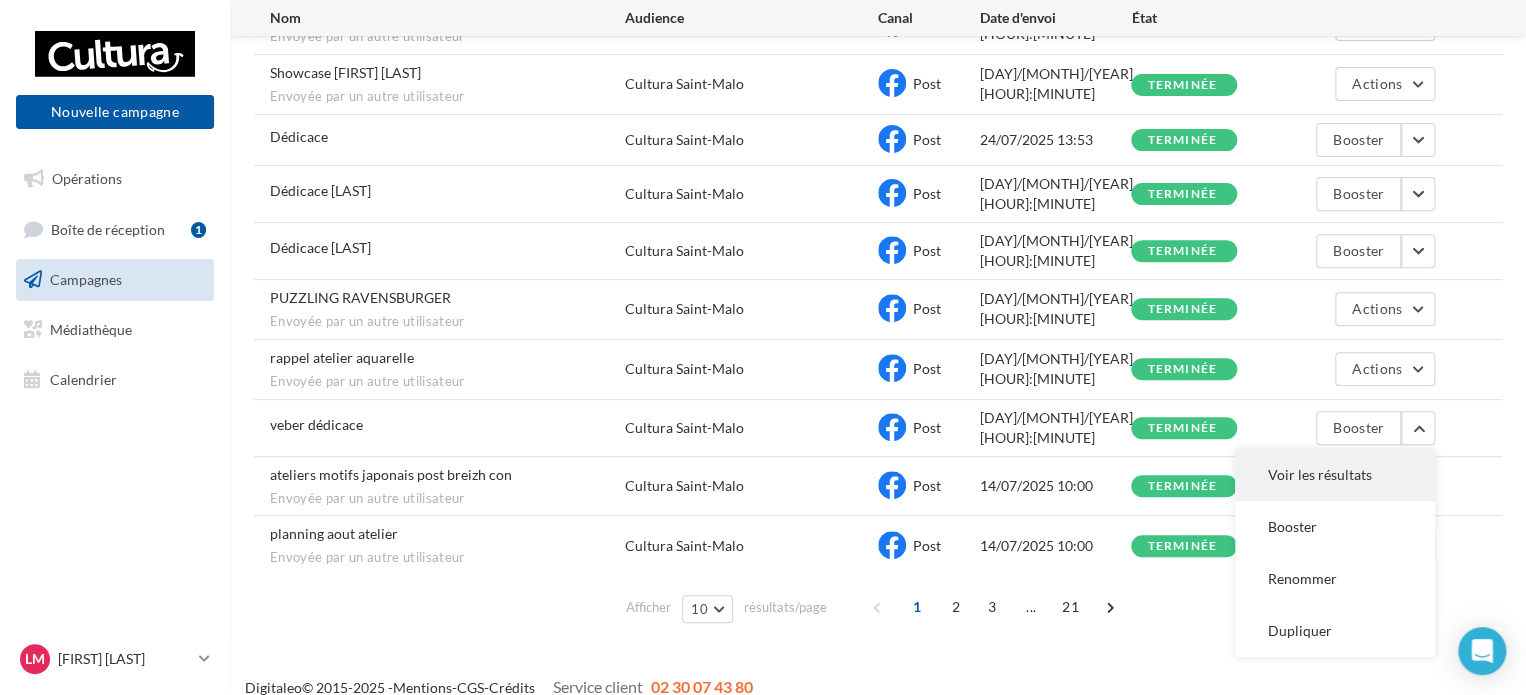 click on "Voir les résultats" at bounding box center (1335, 475) 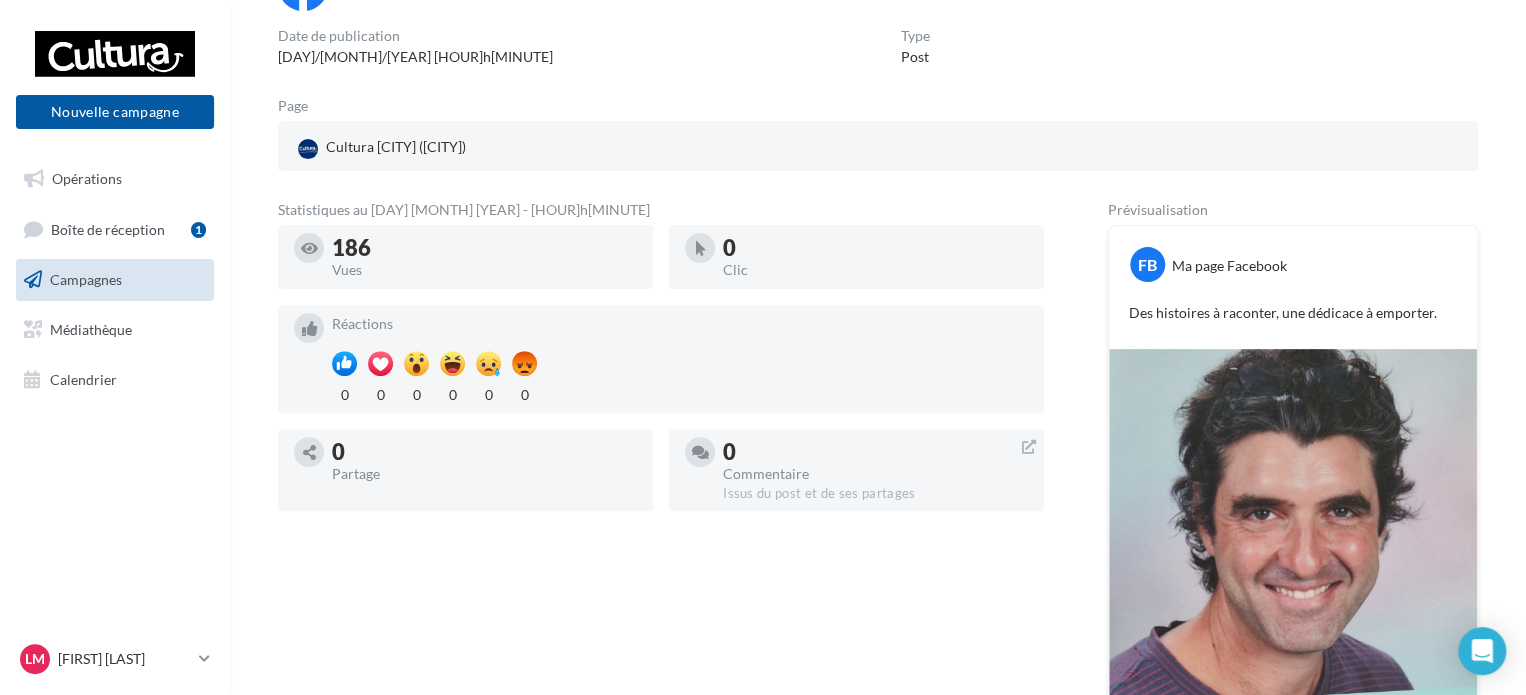 scroll, scrollTop: 200, scrollLeft: 0, axis: vertical 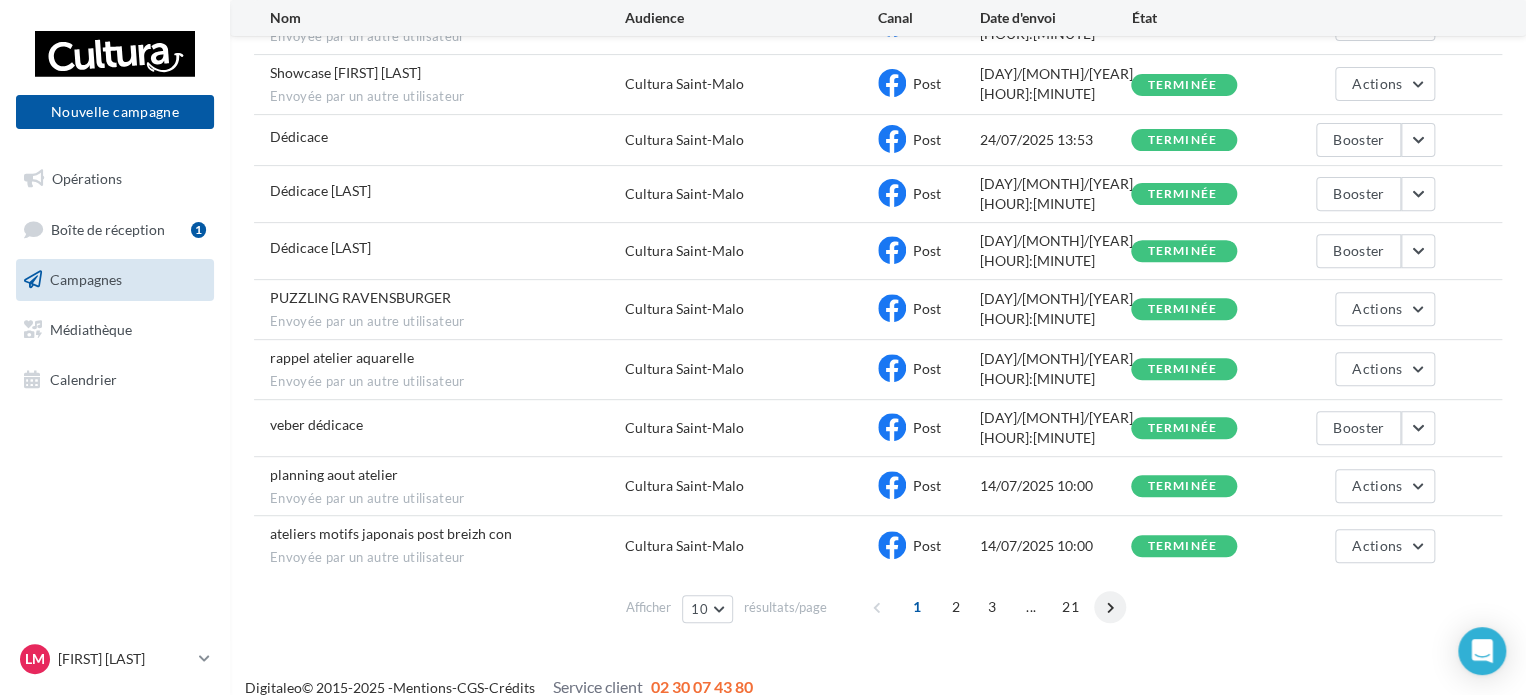 click at bounding box center [1110, 607] 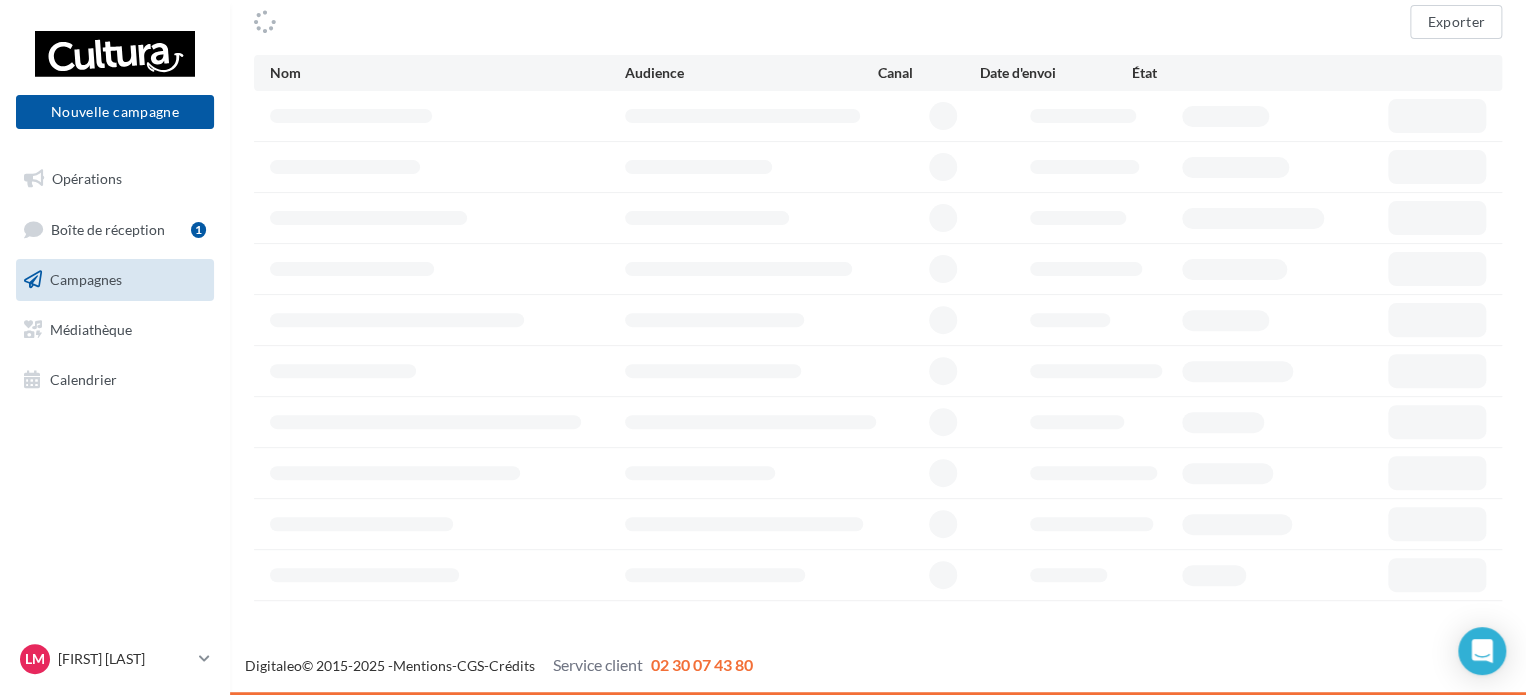 scroll, scrollTop: 168, scrollLeft: 0, axis: vertical 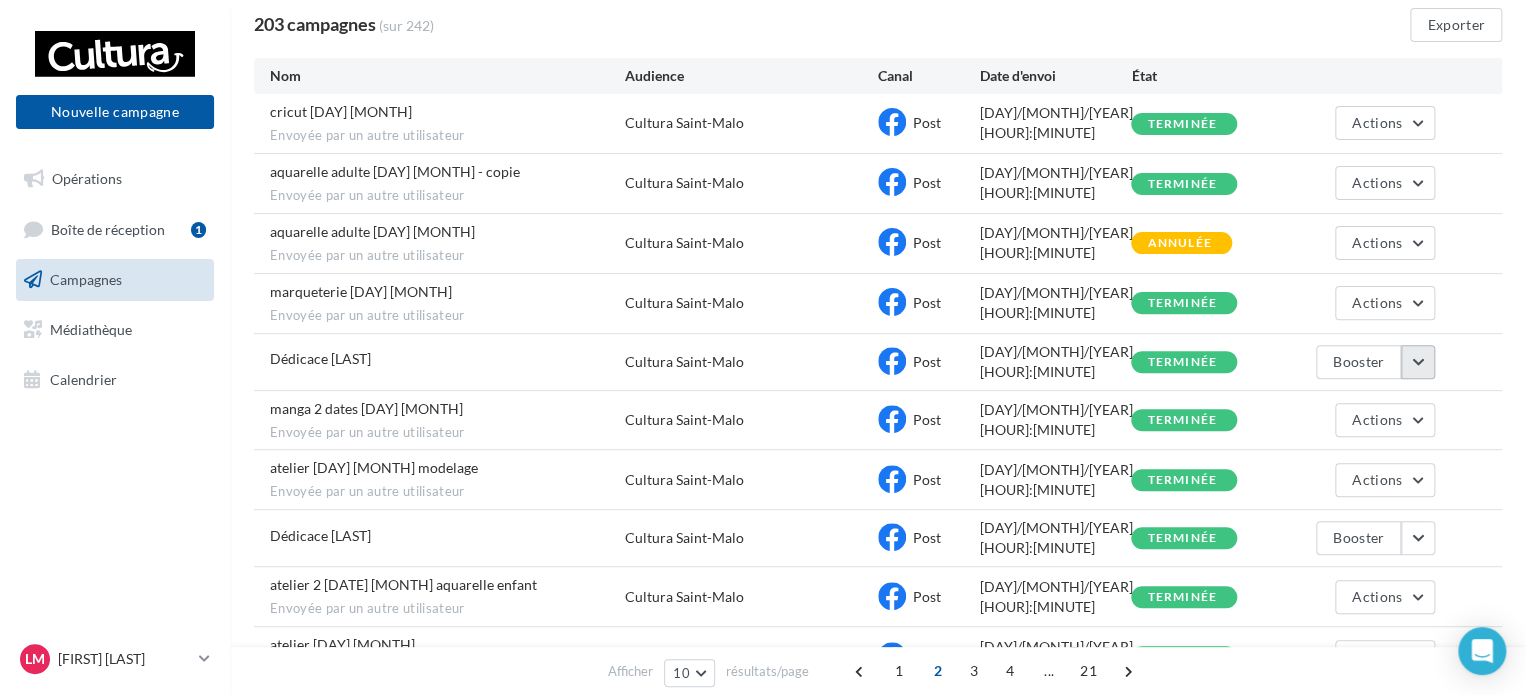 click at bounding box center [1418, 362] 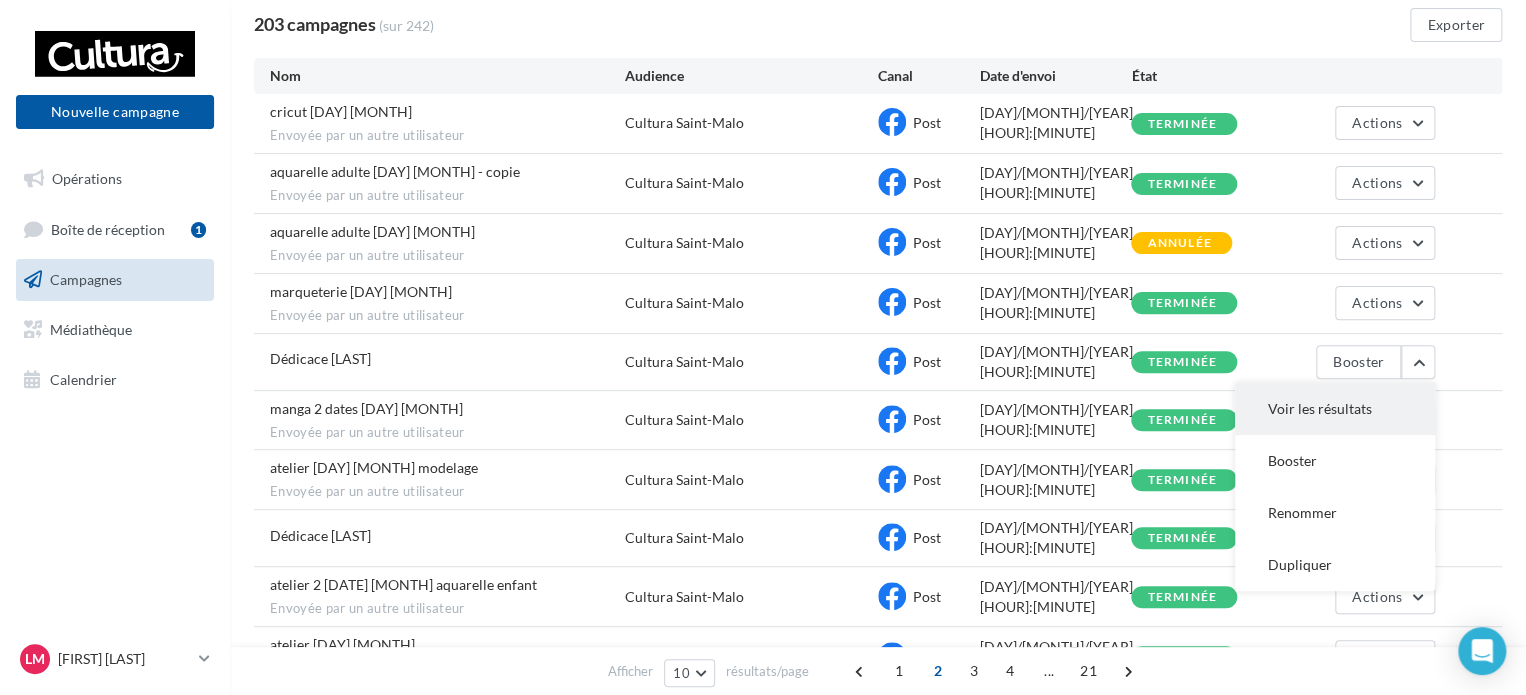 click on "Voir les résultats" at bounding box center (1335, 409) 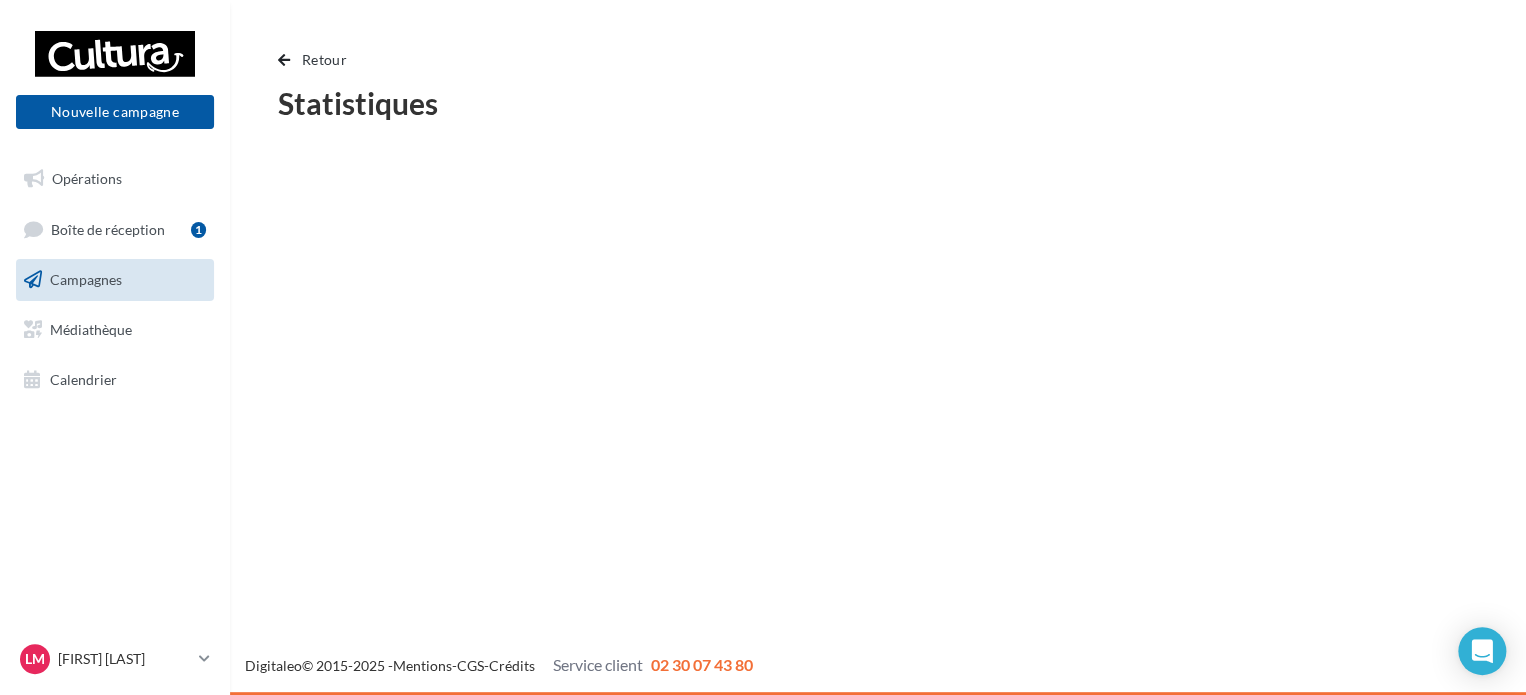 scroll, scrollTop: 0, scrollLeft: 0, axis: both 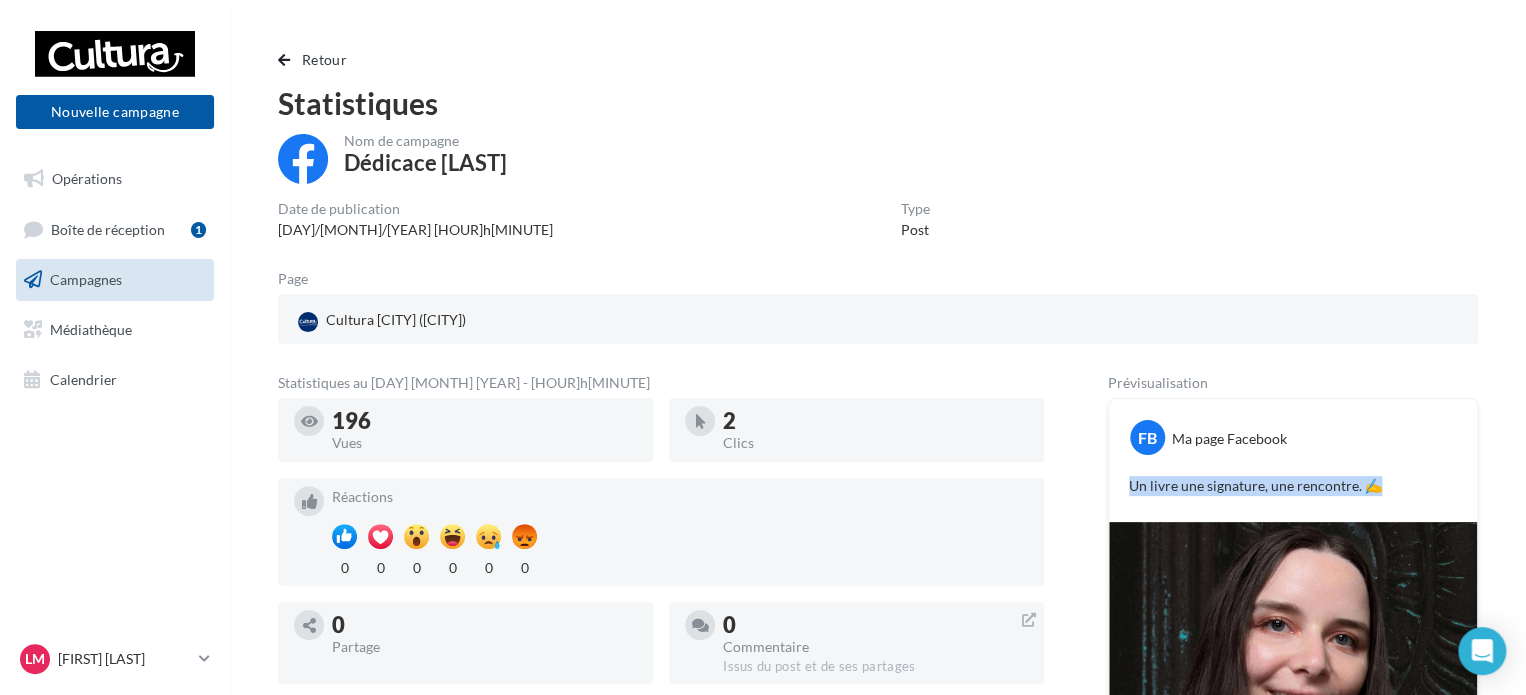 drag, startPoint x: 1125, startPoint y: 487, endPoint x: 1380, endPoint y: 486, distance: 255.00197 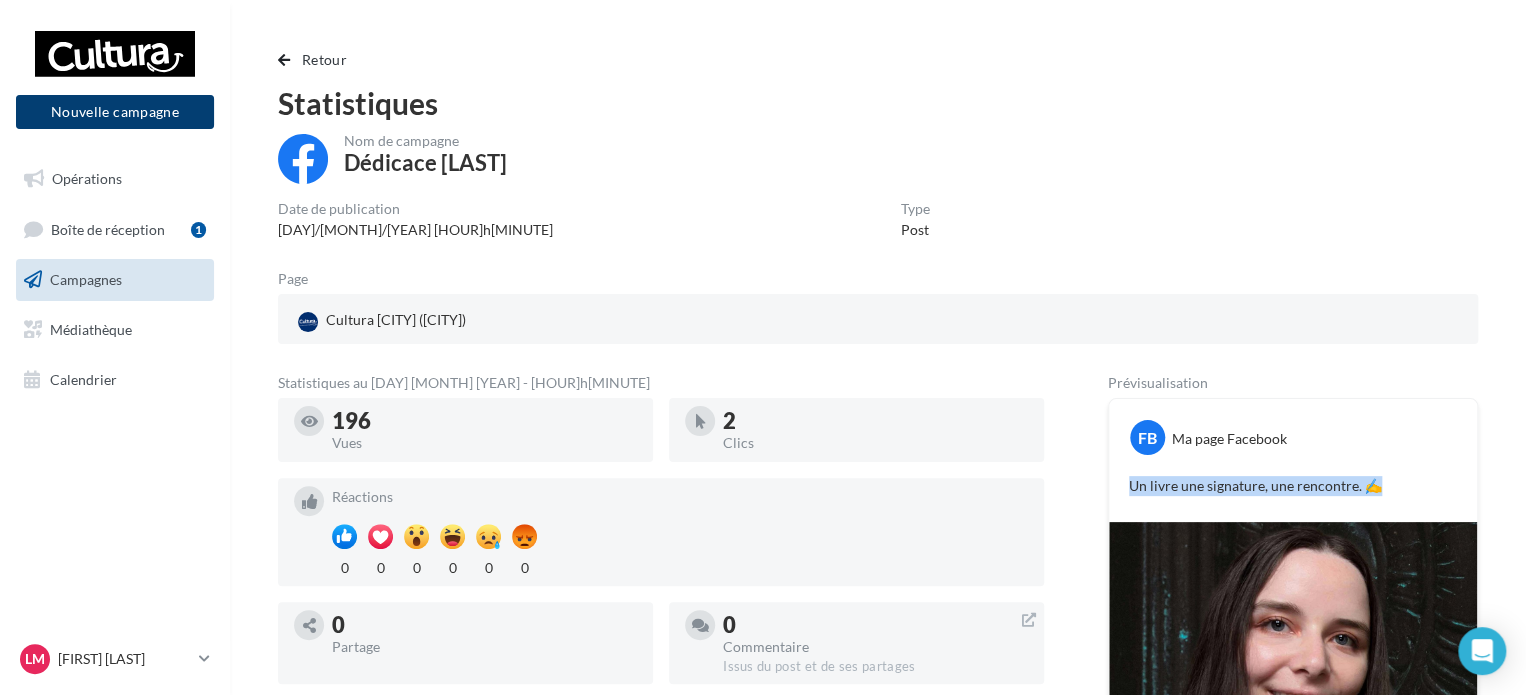 click on "Nouvelle campagne" at bounding box center [115, 112] 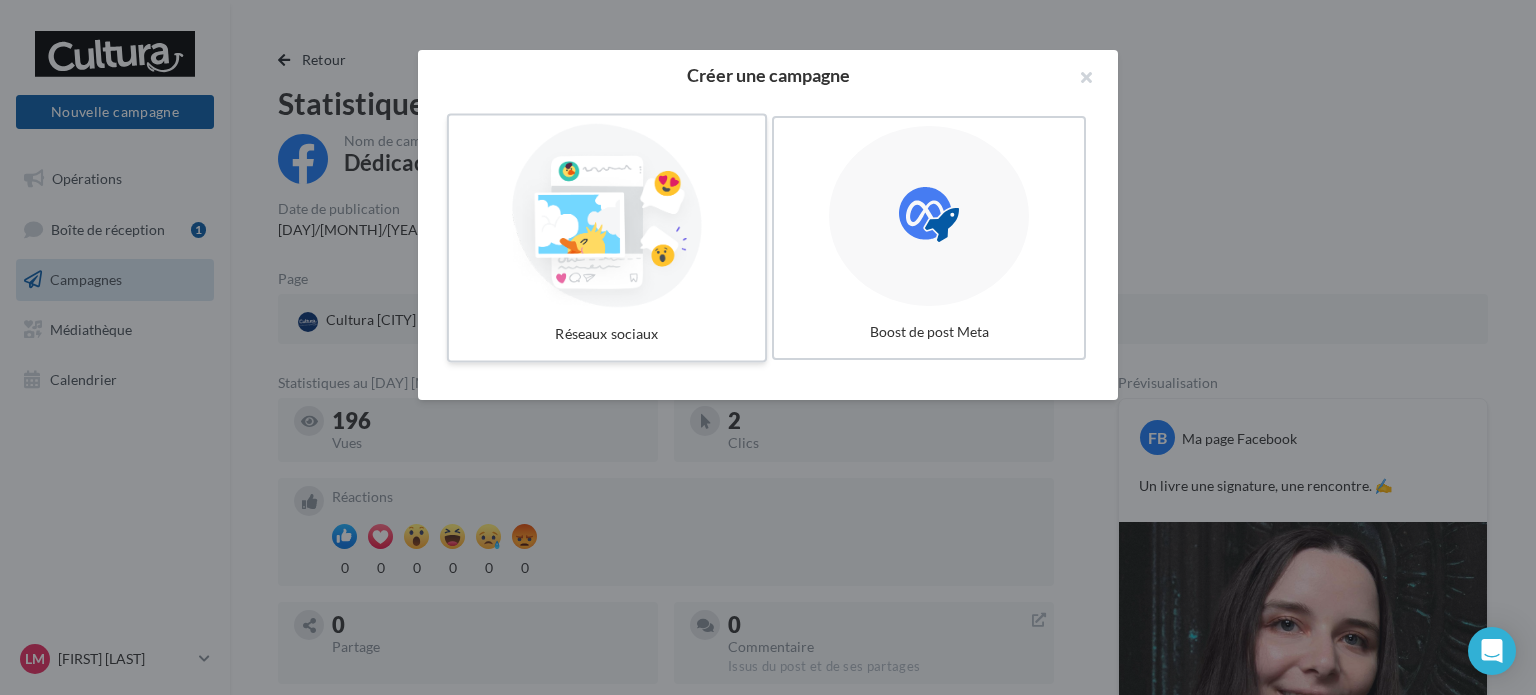 click at bounding box center [607, 216] 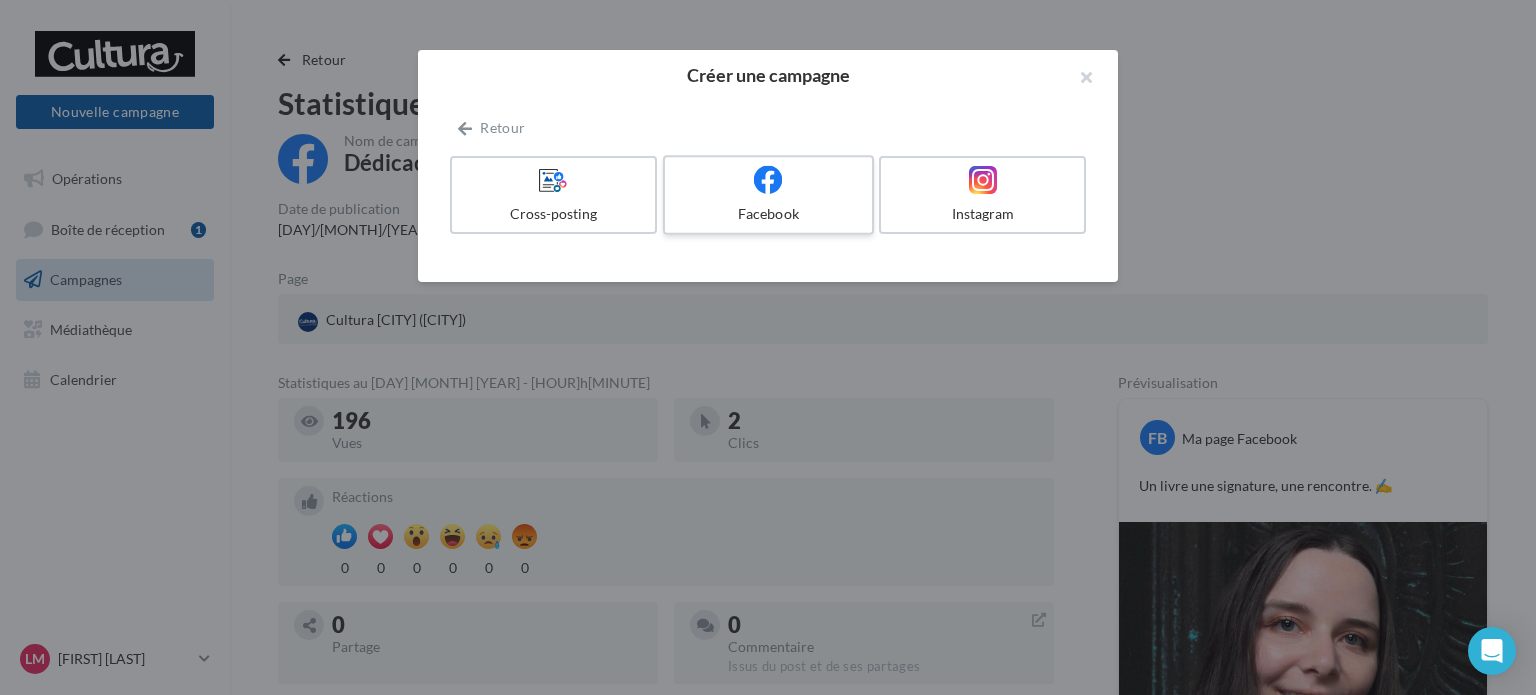 click on "Facebook" at bounding box center (768, 195) 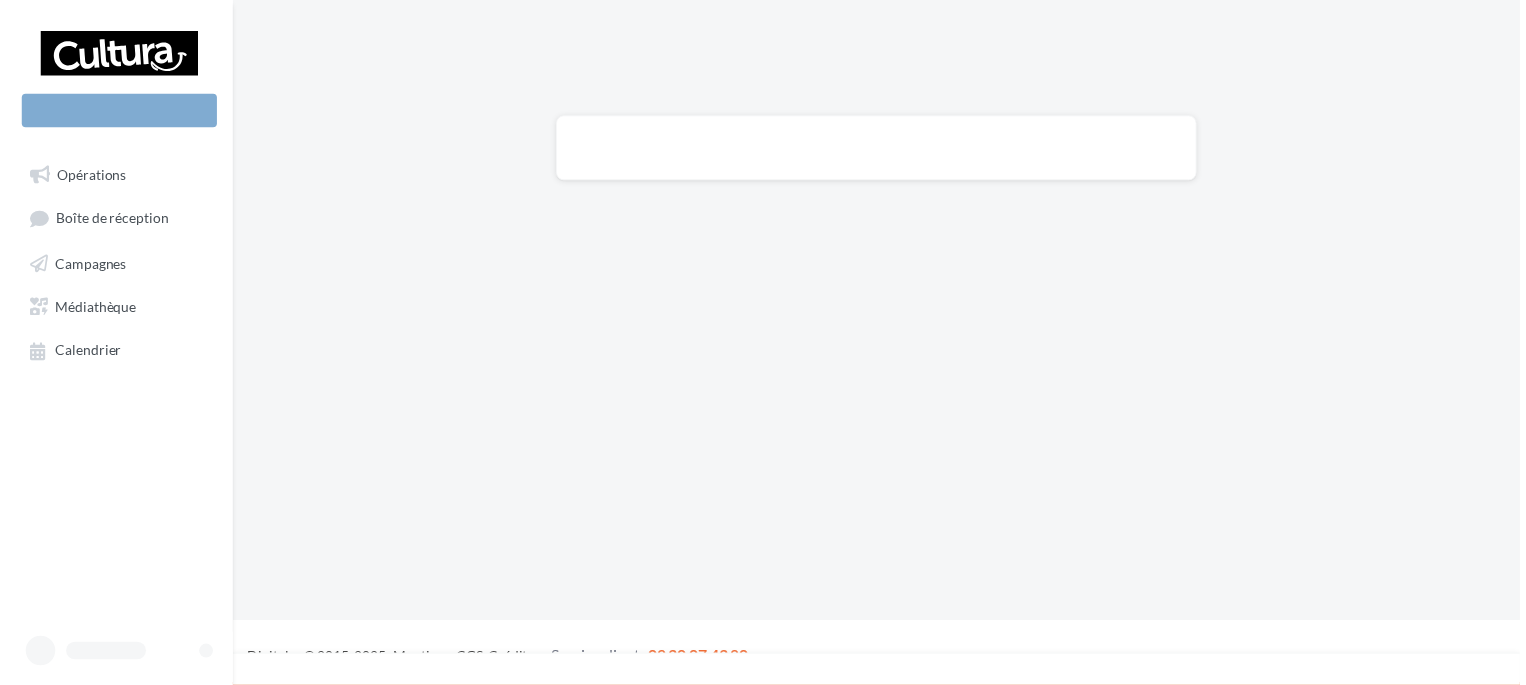 scroll, scrollTop: 0, scrollLeft: 0, axis: both 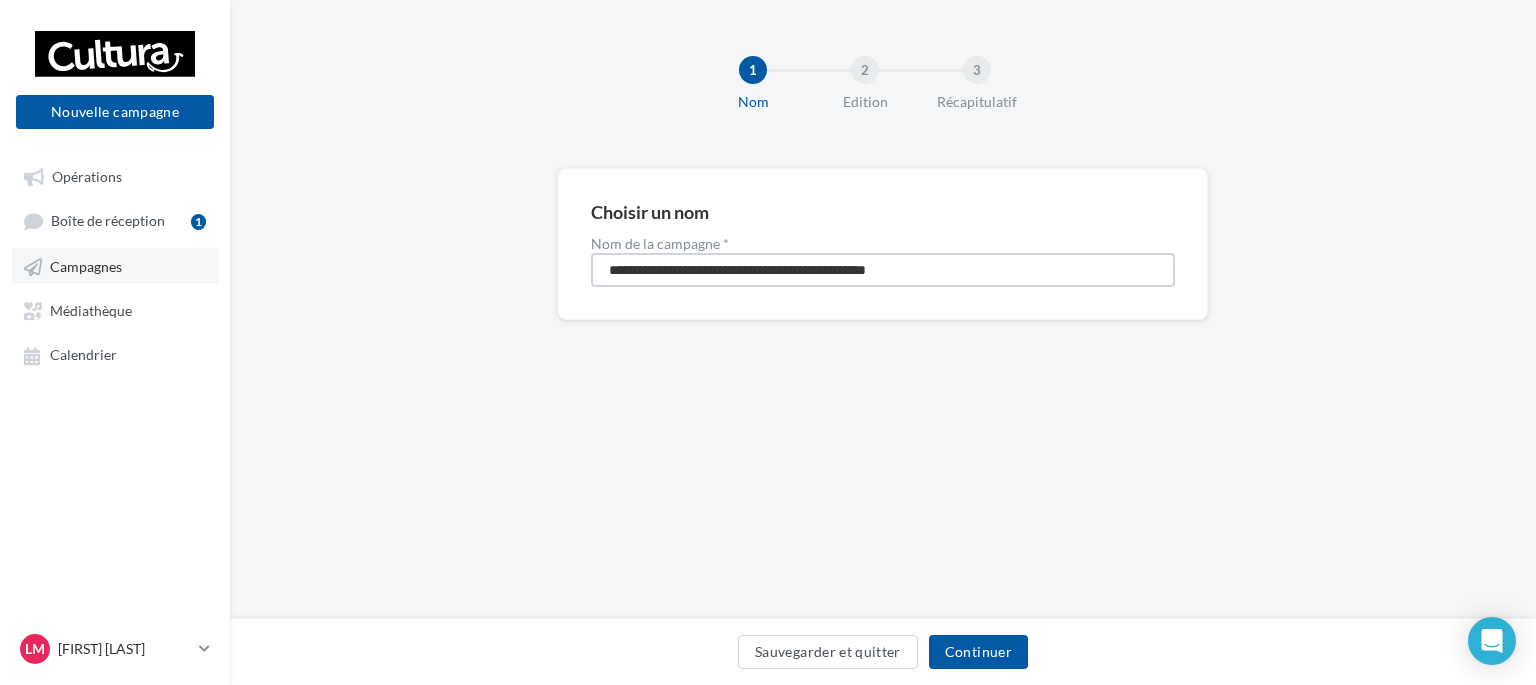 drag, startPoint x: 1008, startPoint y: 269, endPoint x: 63, endPoint y: 271, distance: 945.00214 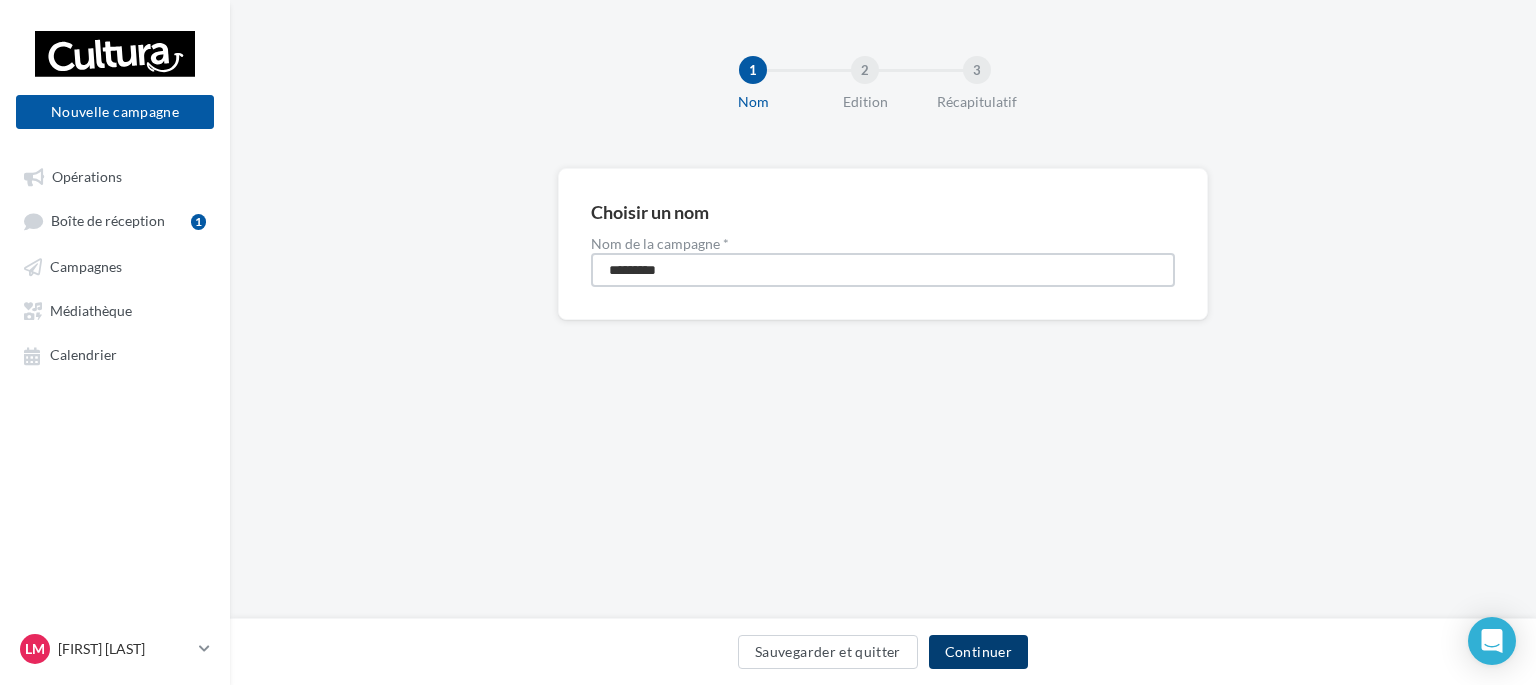 type on "********" 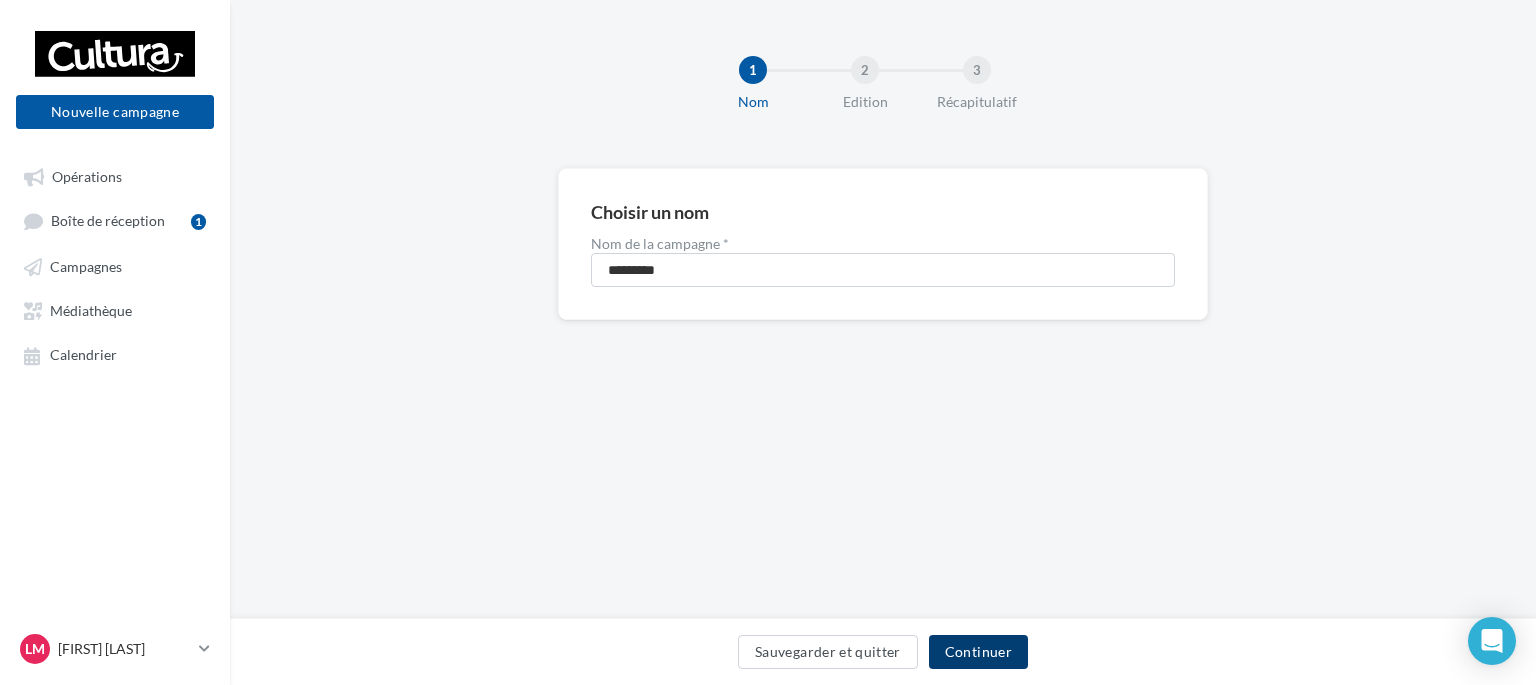drag, startPoint x: 994, startPoint y: 654, endPoint x: 967, endPoint y: 563, distance: 94.92102 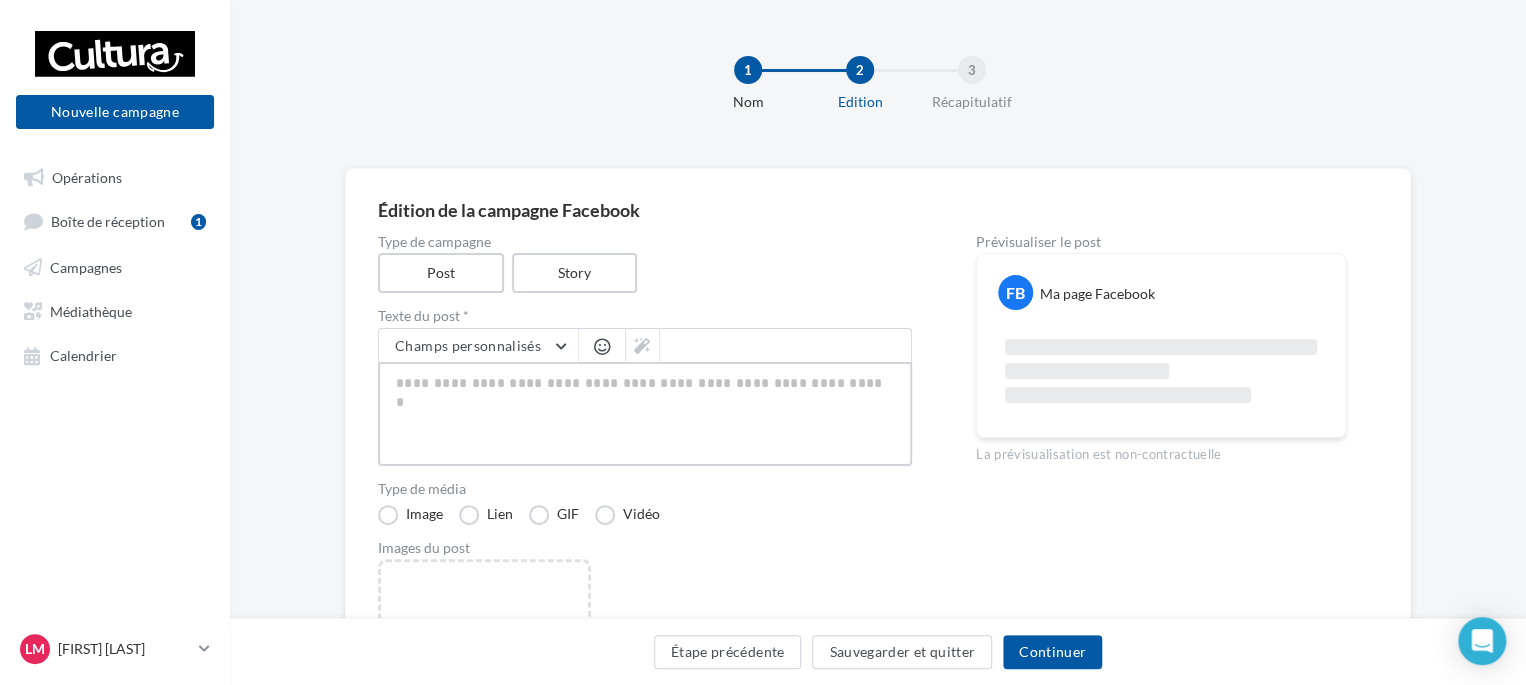 click at bounding box center (645, 414) 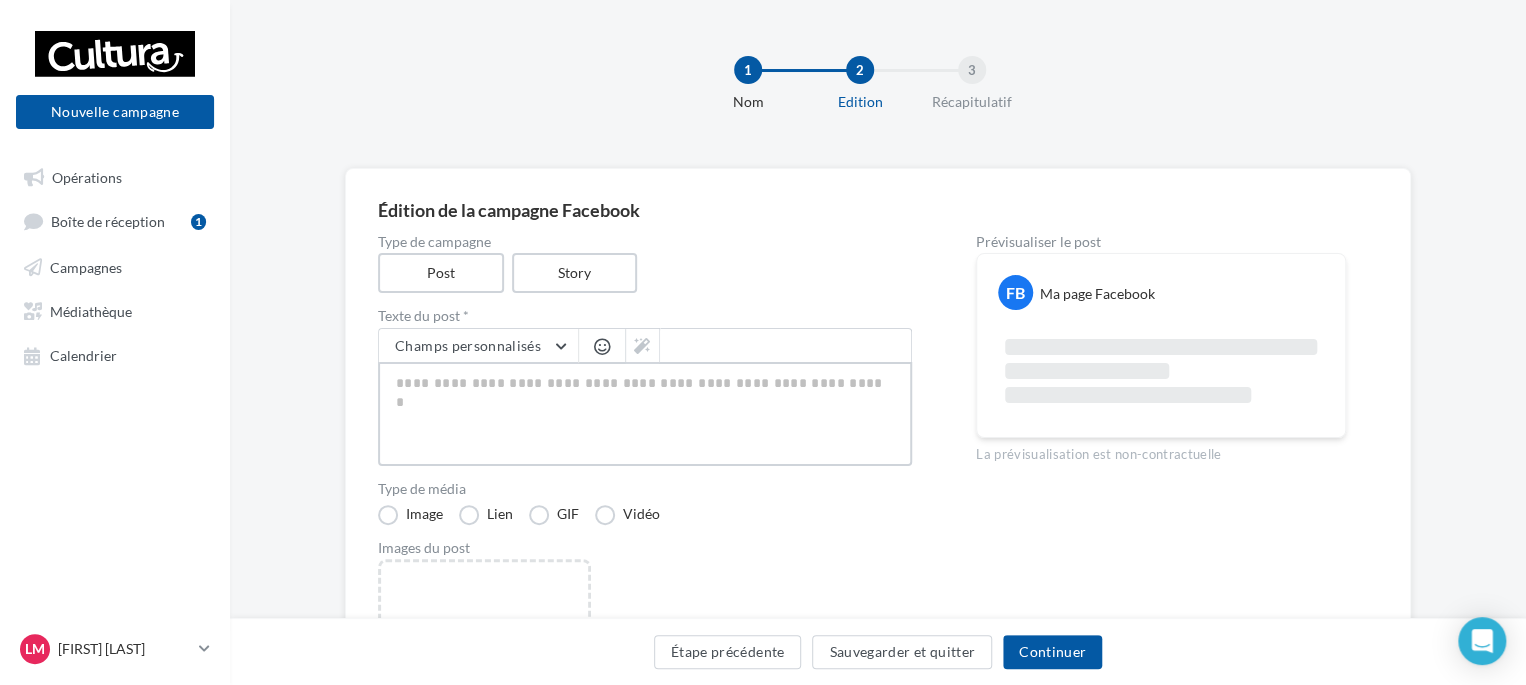 paste on "**********" 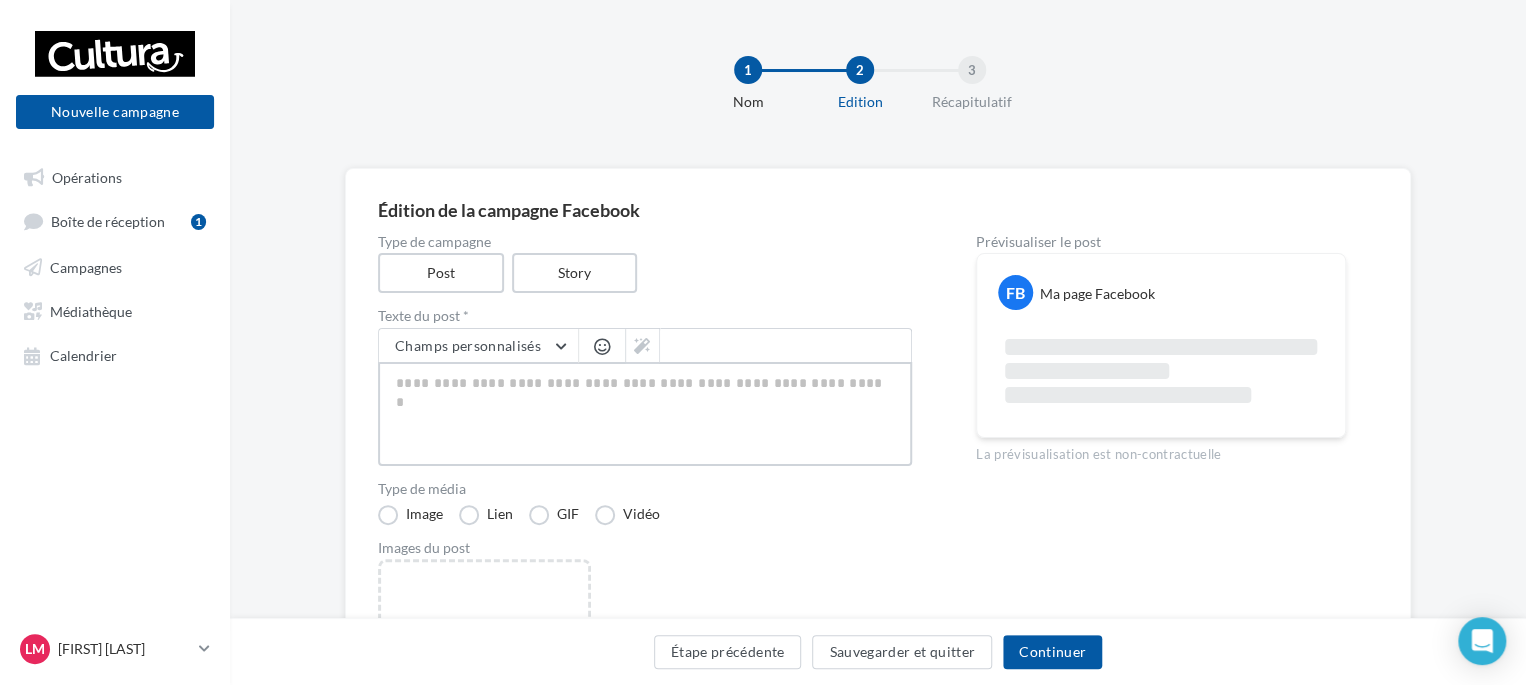 type on "**********" 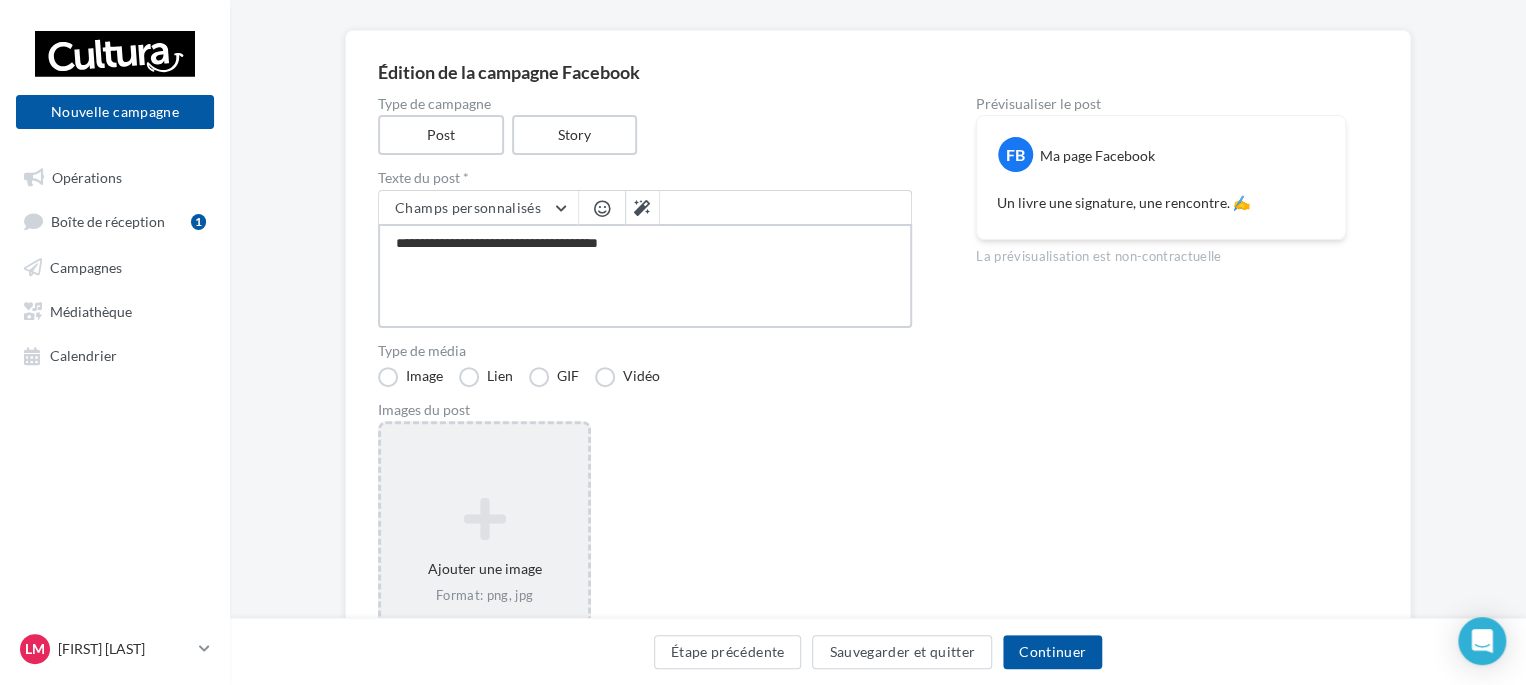 scroll, scrollTop: 200, scrollLeft: 0, axis: vertical 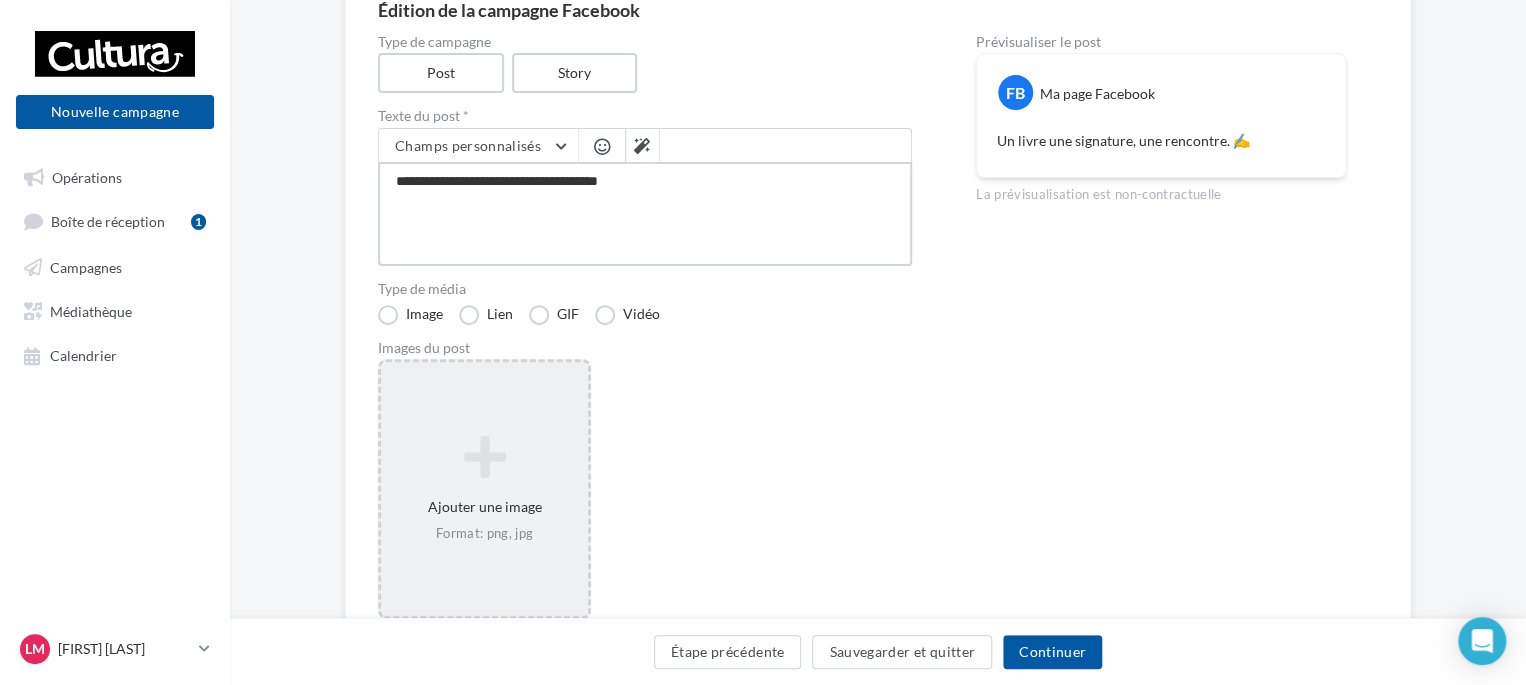 type on "**********" 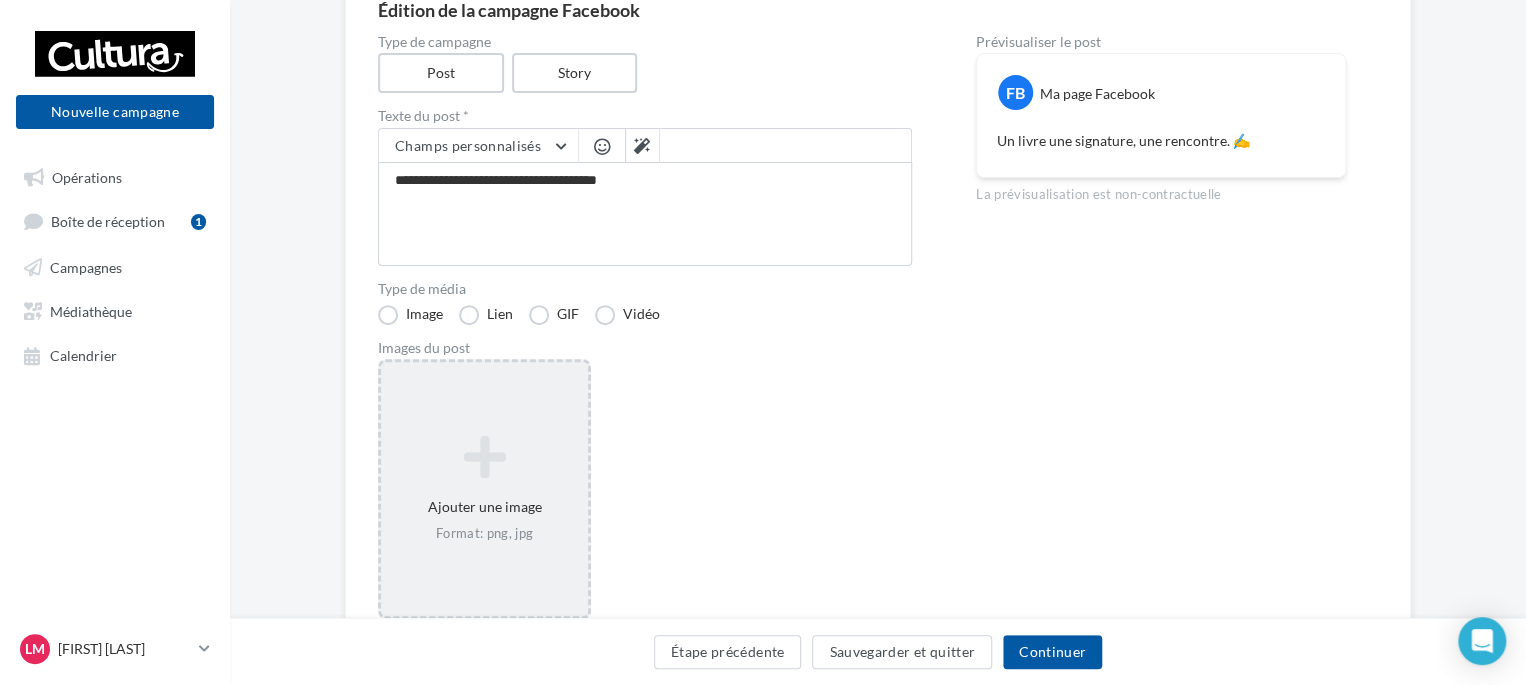 click at bounding box center [484, 457] 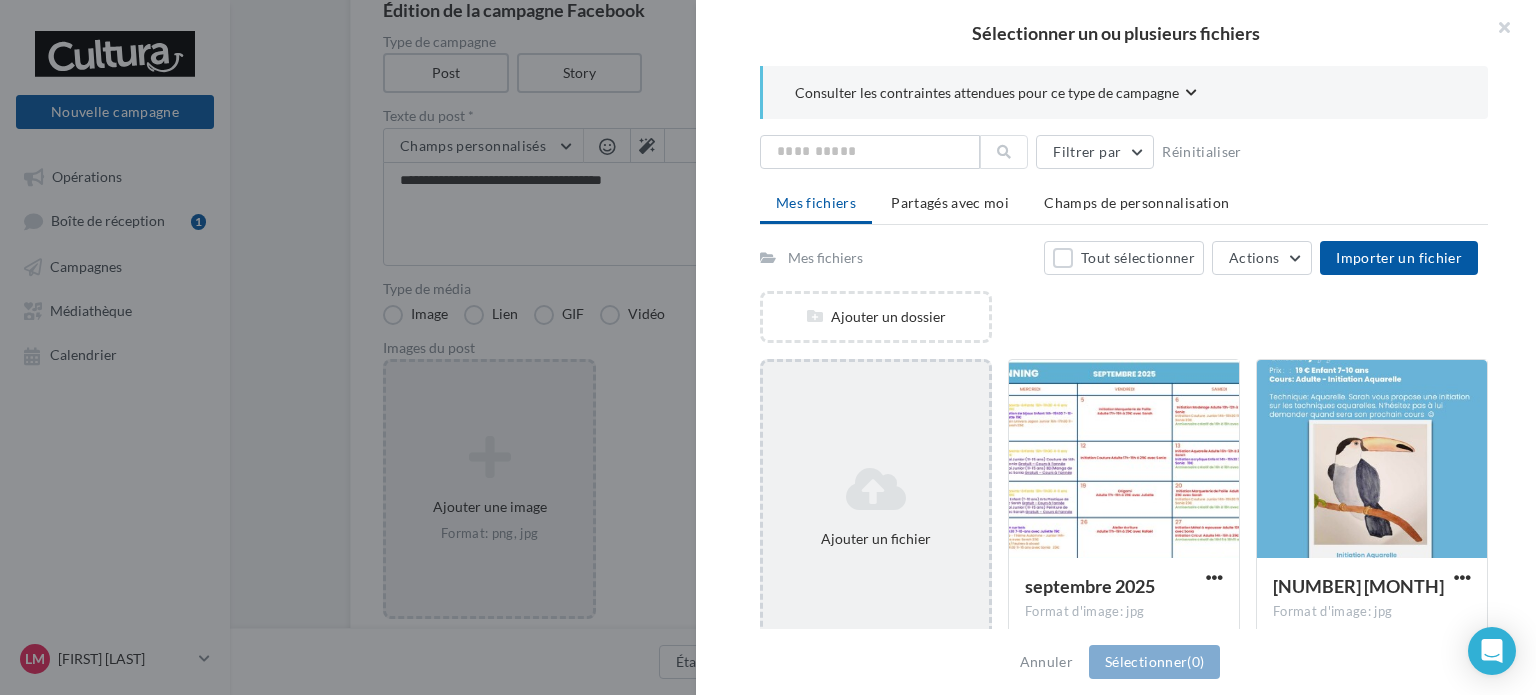 click on "Ajouter un fichier" at bounding box center [876, 507] 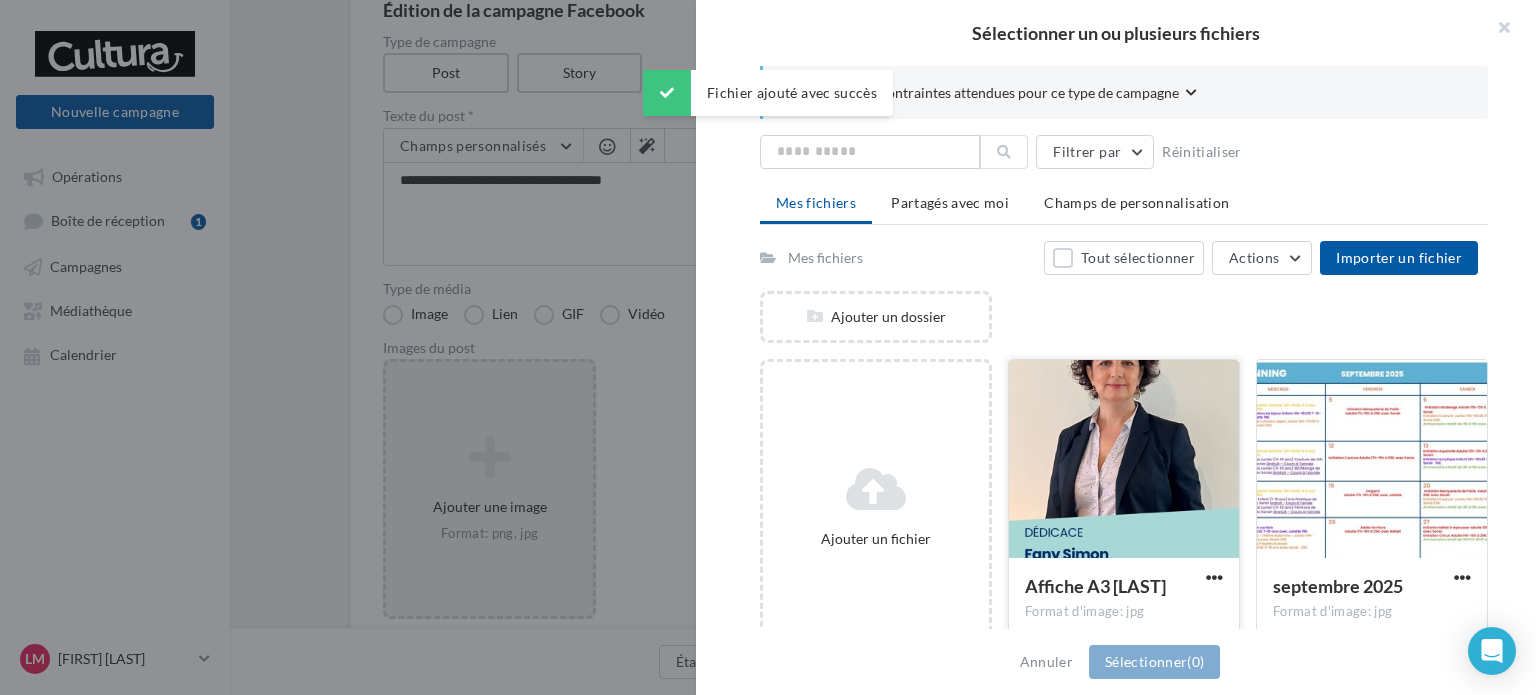 click at bounding box center (1124, 460) 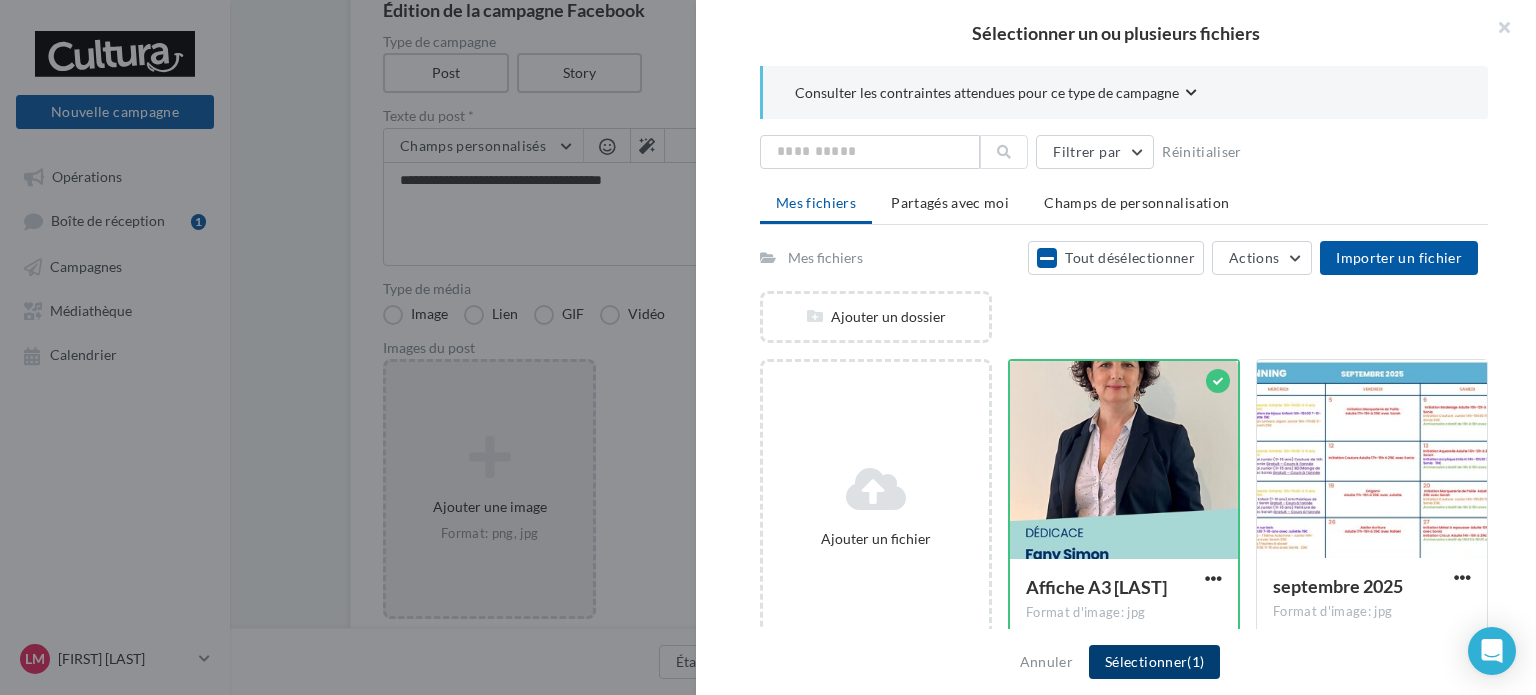 click on "Sélectionner   (1)" at bounding box center (1154, 662) 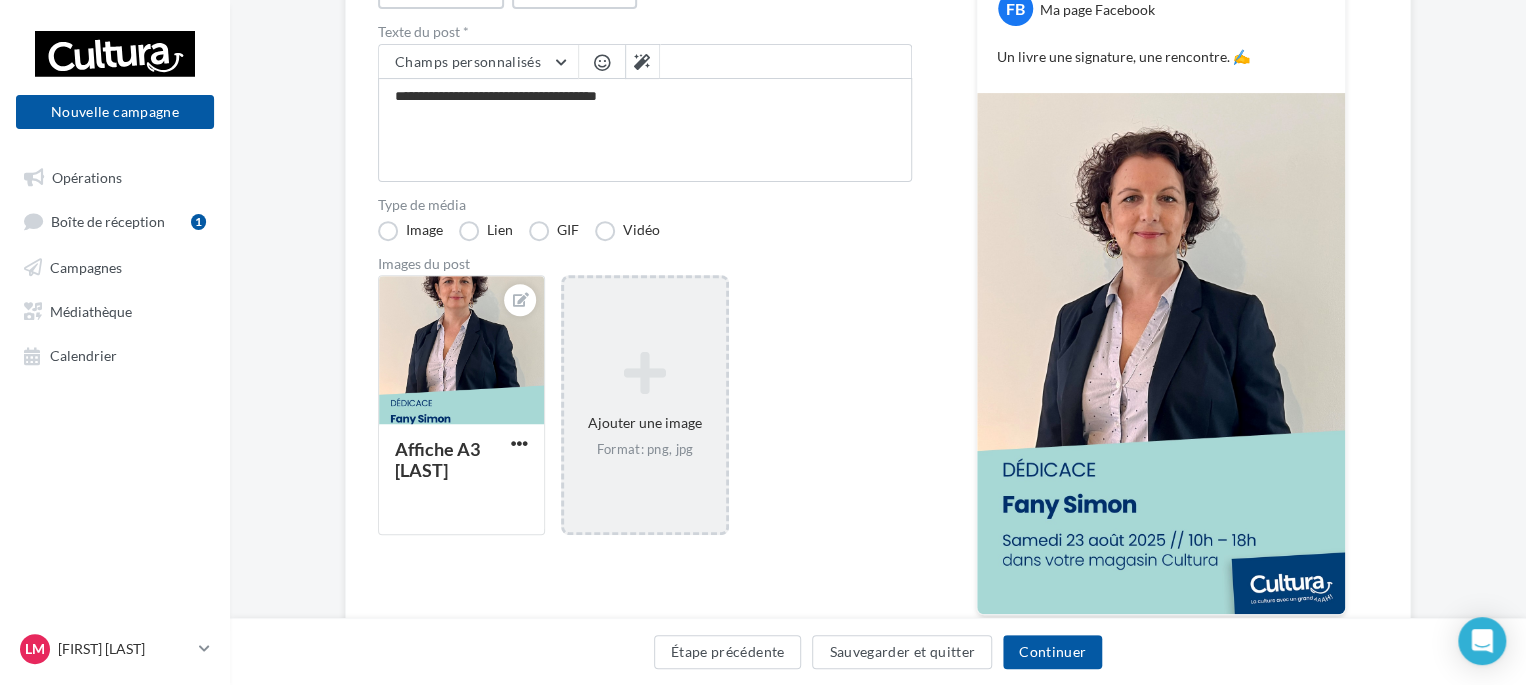 scroll, scrollTop: 300, scrollLeft: 0, axis: vertical 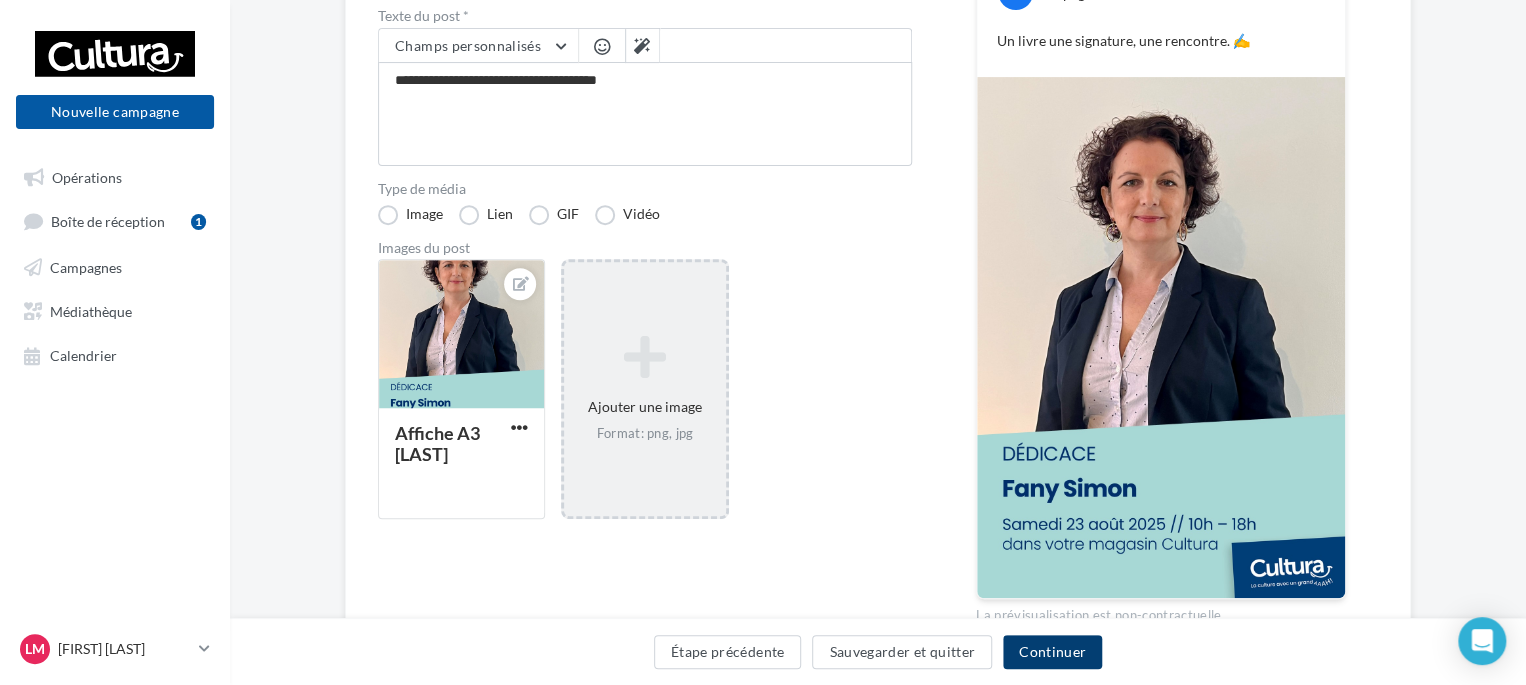 click on "Continuer" at bounding box center [1052, 652] 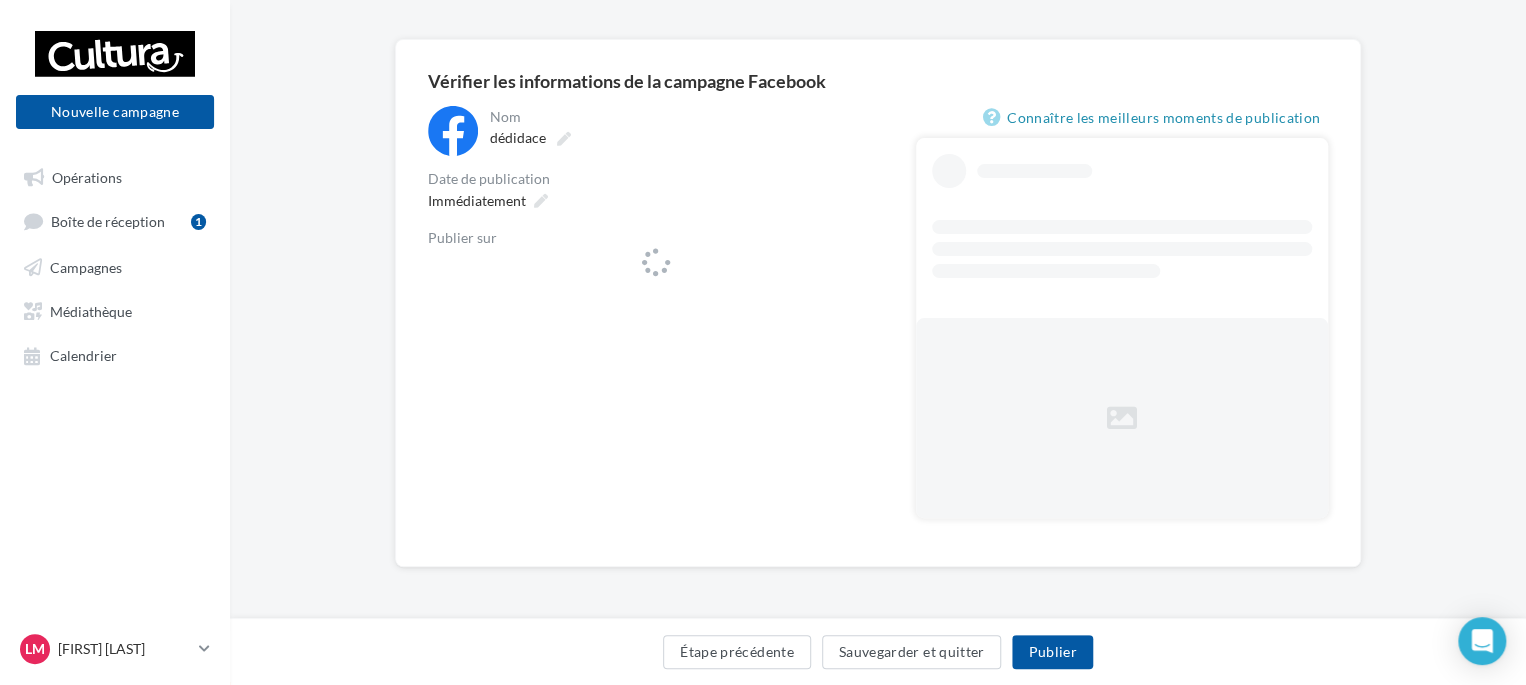 scroll, scrollTop: 0, scrollLeft: 0, axis: both 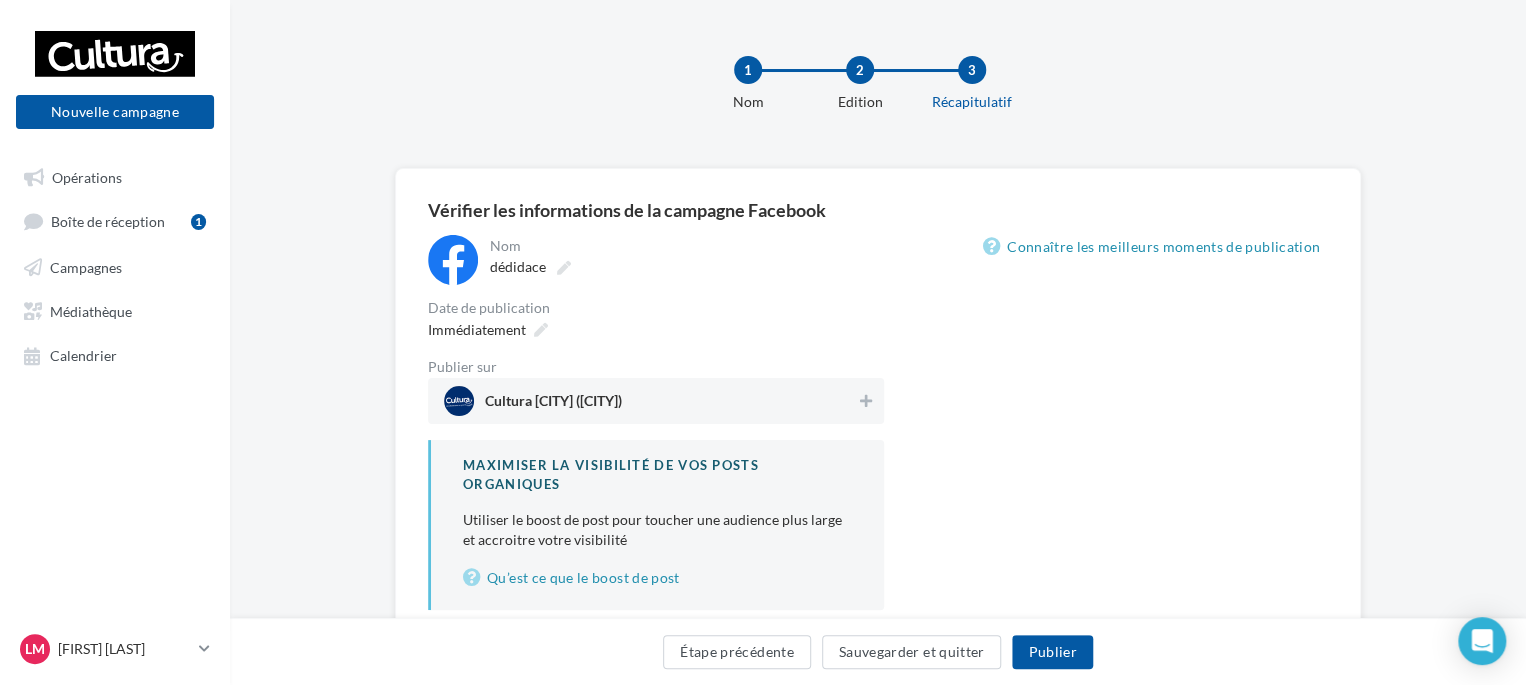 click on "Cultura Saint-Malo (Saint Malo)" at bounding box center (656, 401) 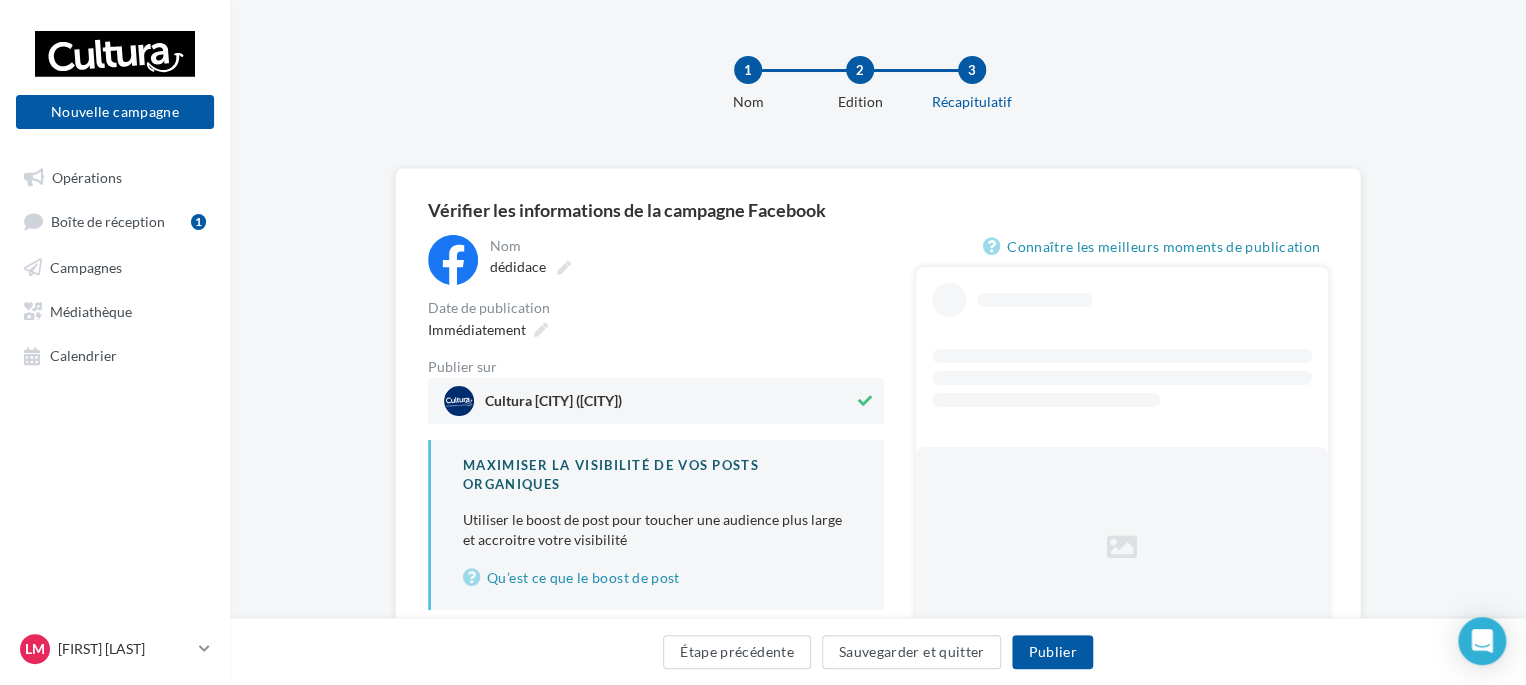 scroll, scrollTop: 128, scrollLeft: 0, axis: vertical 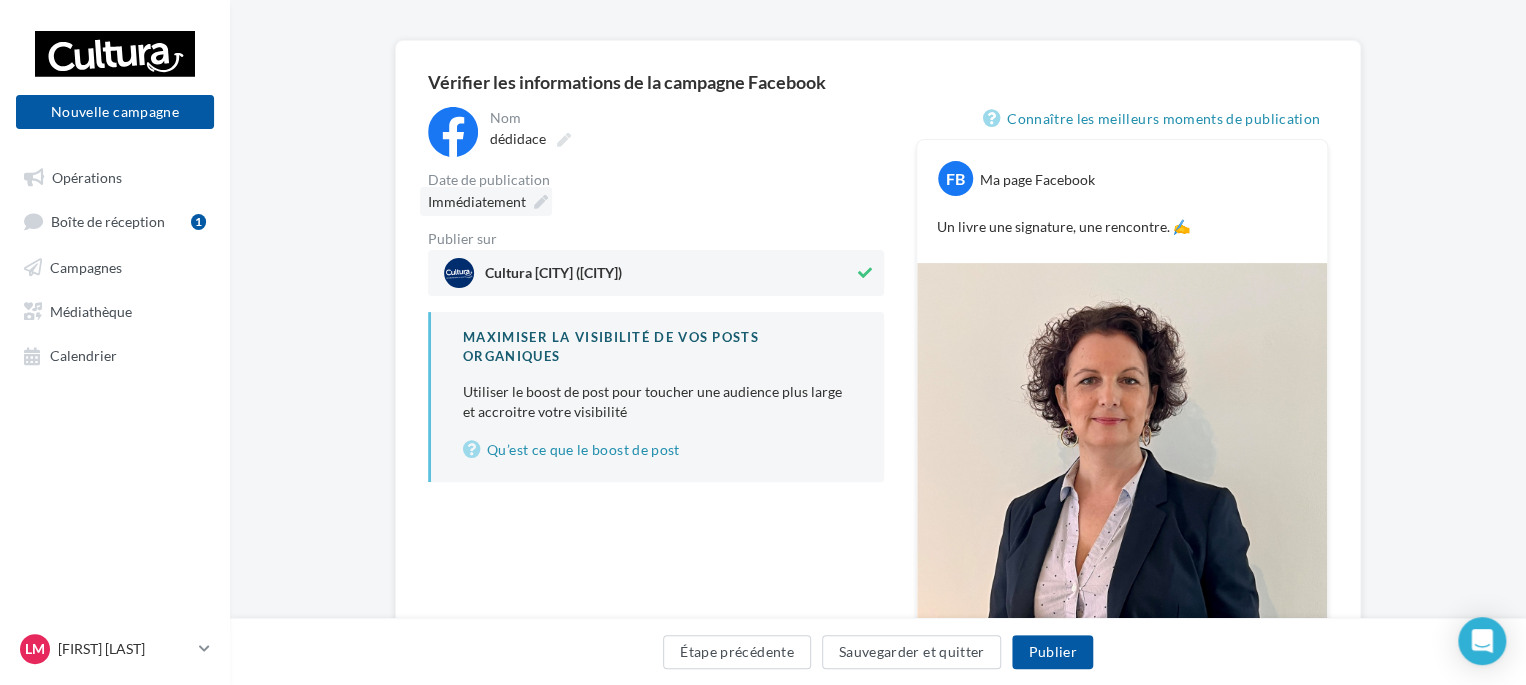 click at bounding box center [541, 202] 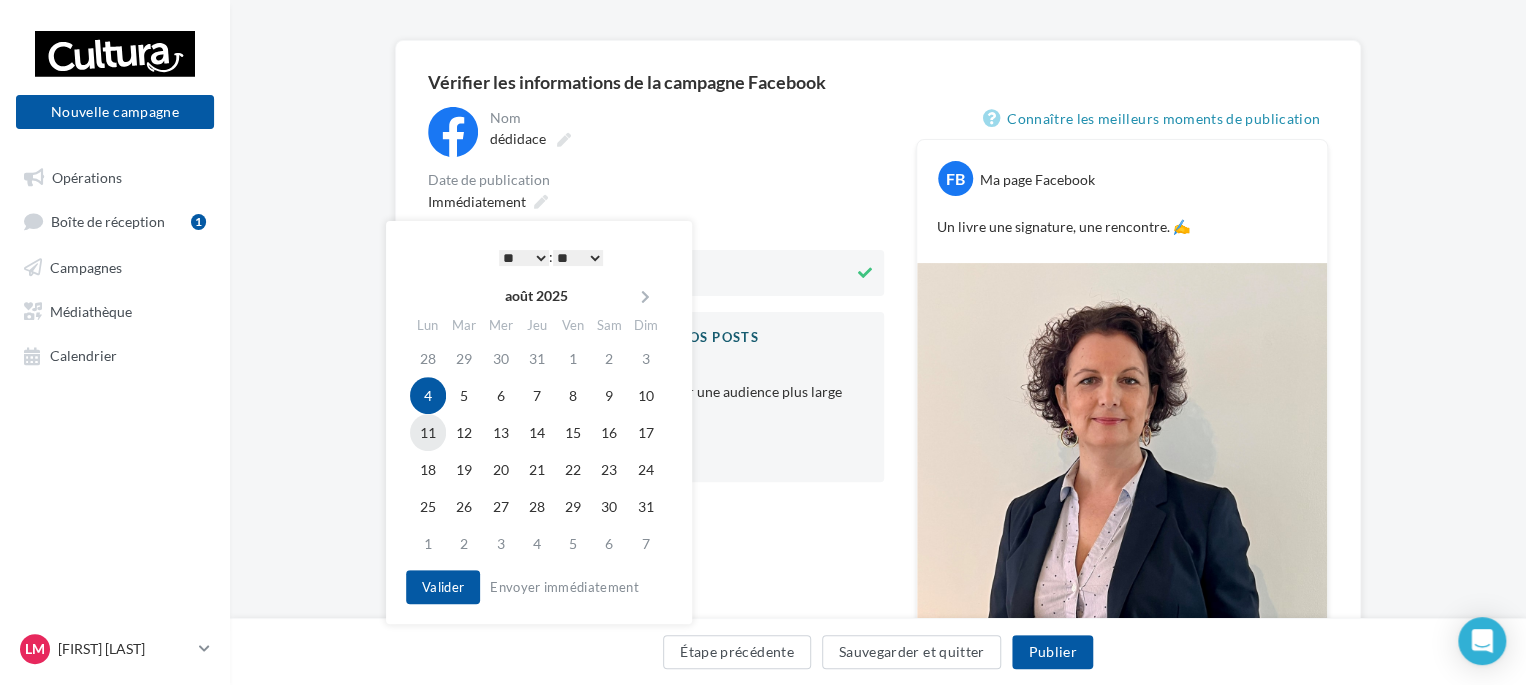 click on "11" at bounding box center [428, 432] 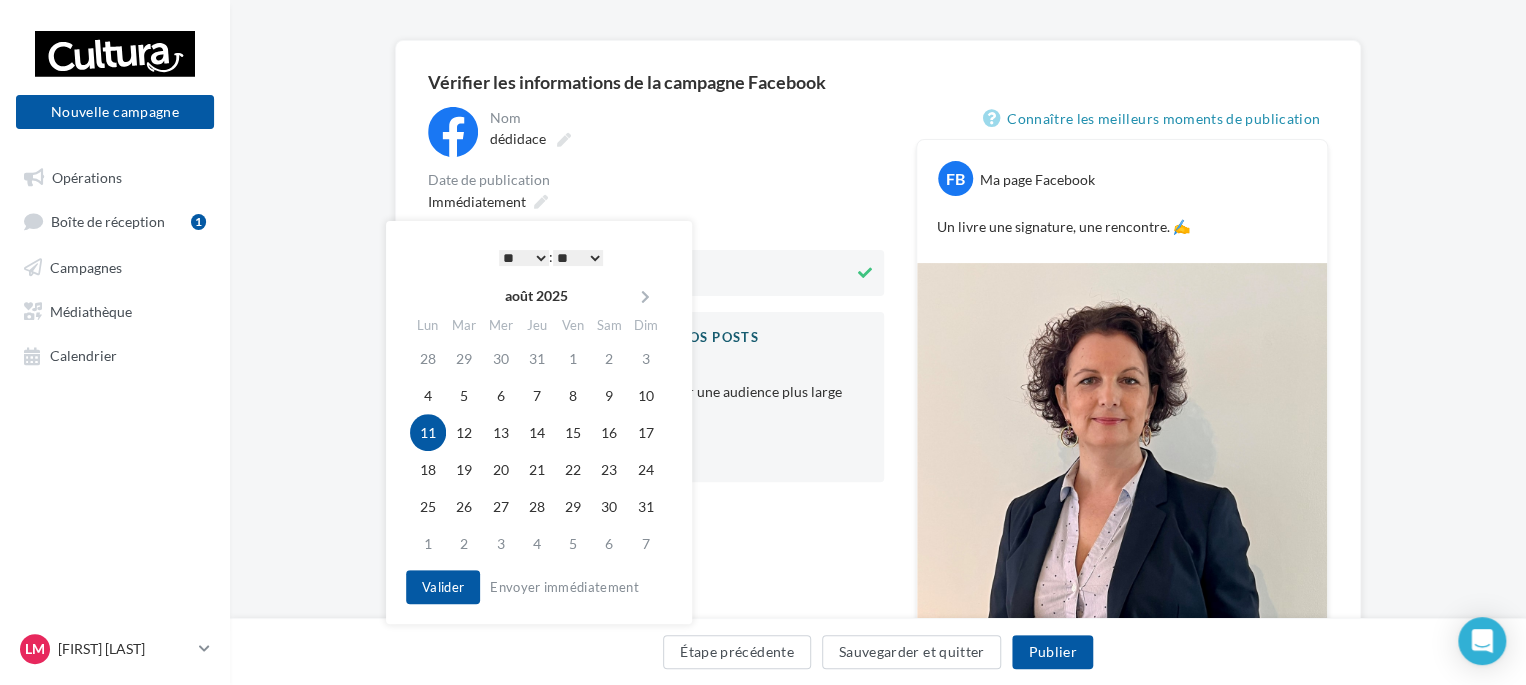 click on "* * * * * * * * * * ** ** ** ** ** ** ** ** ** ** ** ** ** **" at bounding box center (524, 258) 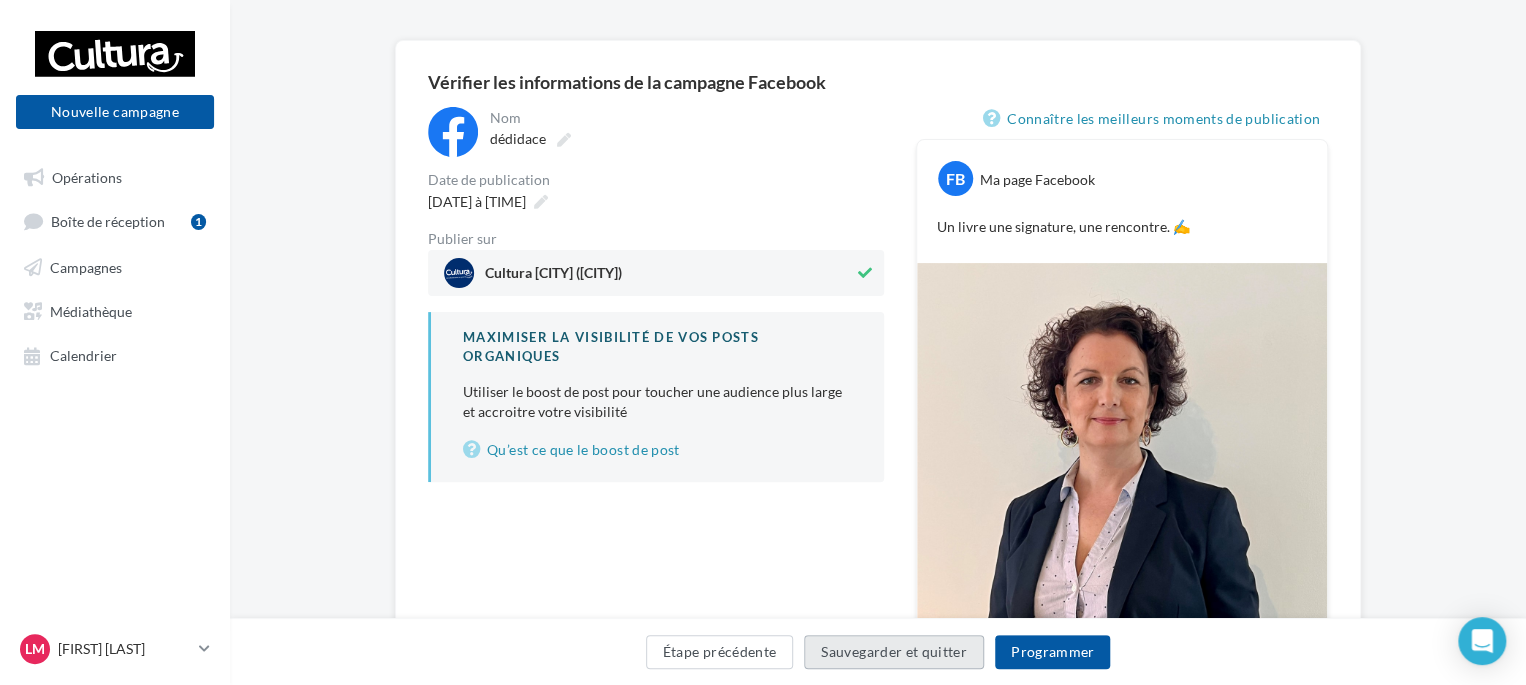 click on "Sauvegarder et quitter" at bounding box center [894, 652] 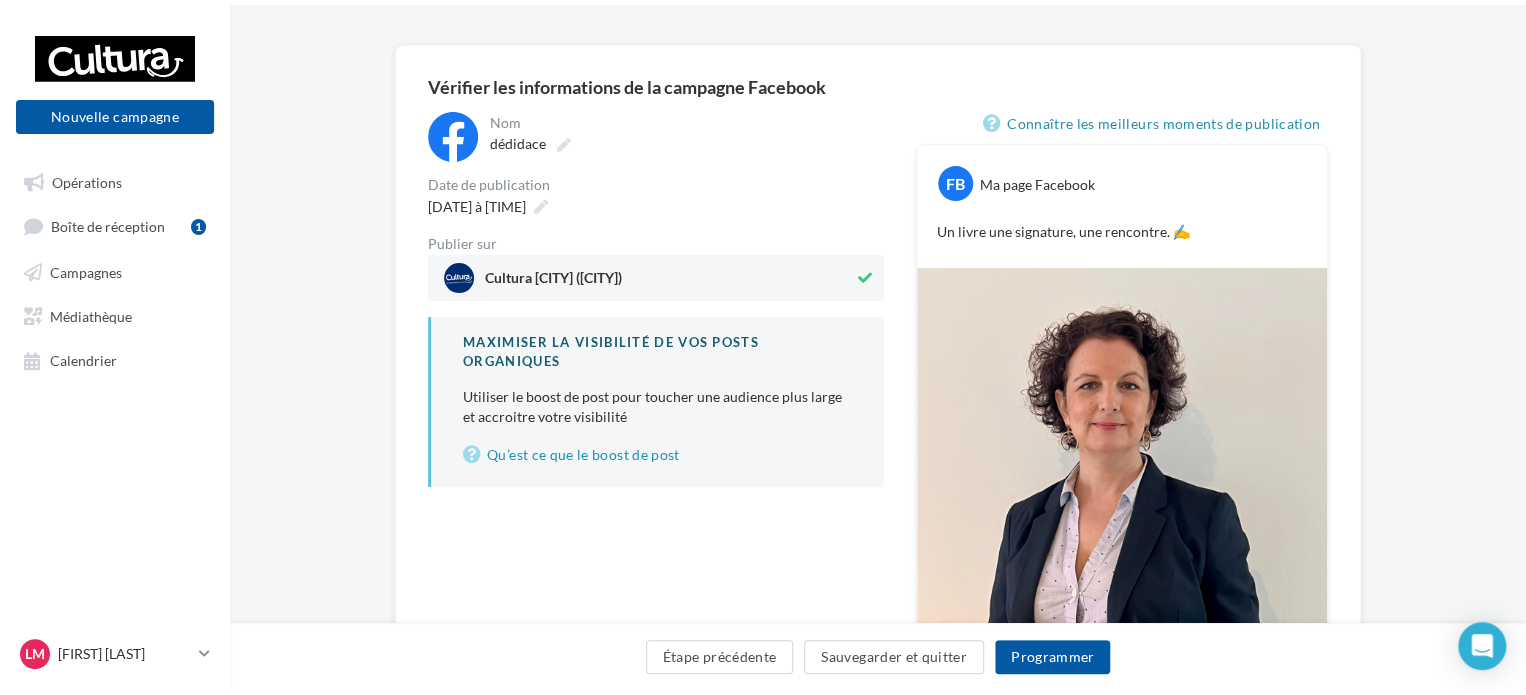 scroll, scrollTop: 32, scrollLeft: 0, axis: vertical 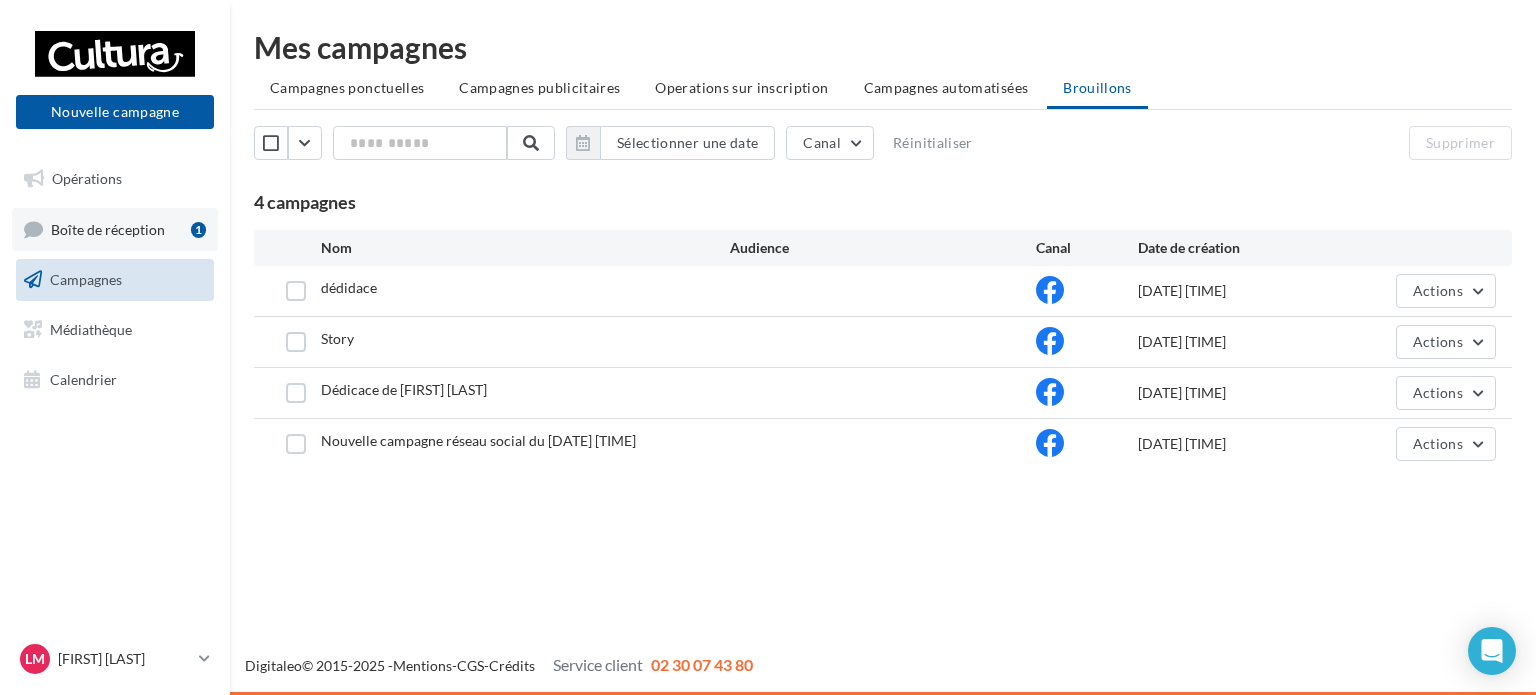 click on "Boîte de réception
1" at bounding box center (115, 229) 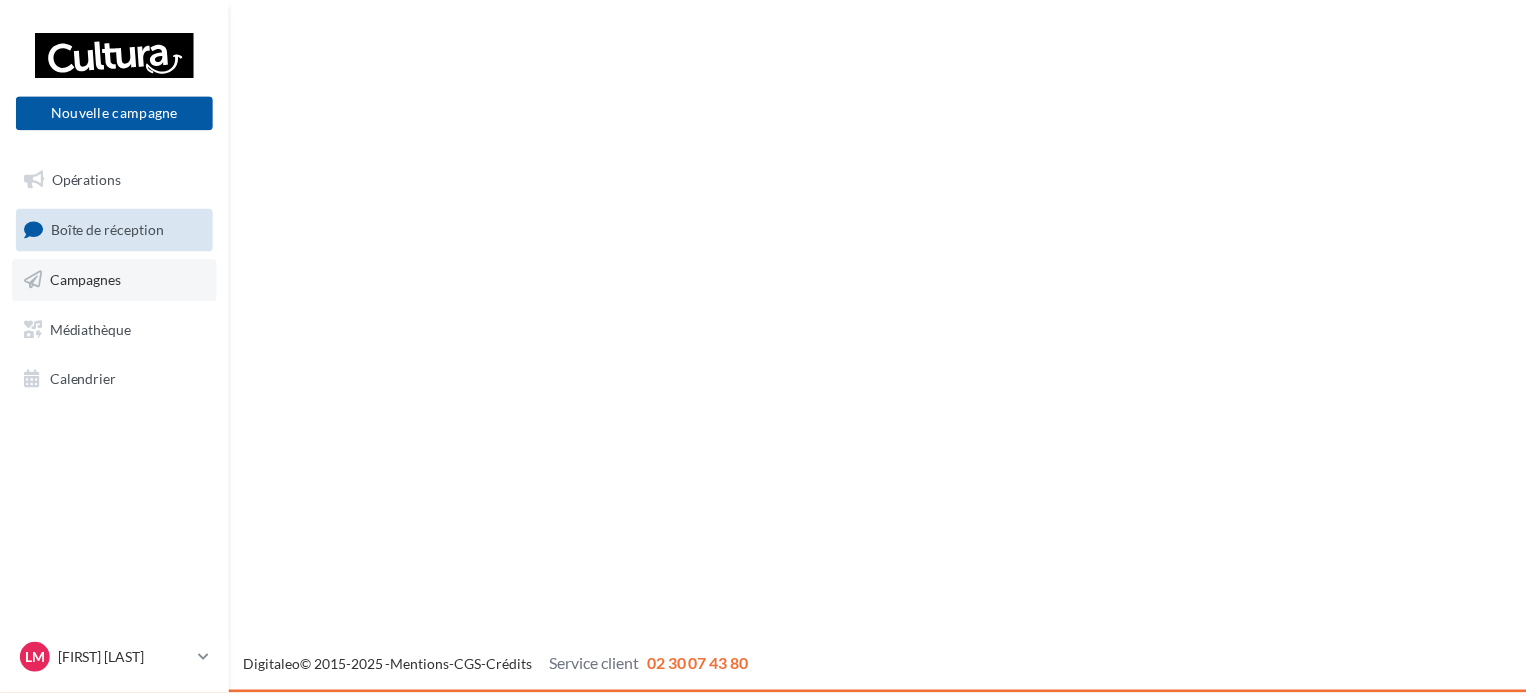 scroll, scrollTop: 0, scrollLeft: 0, axis: both 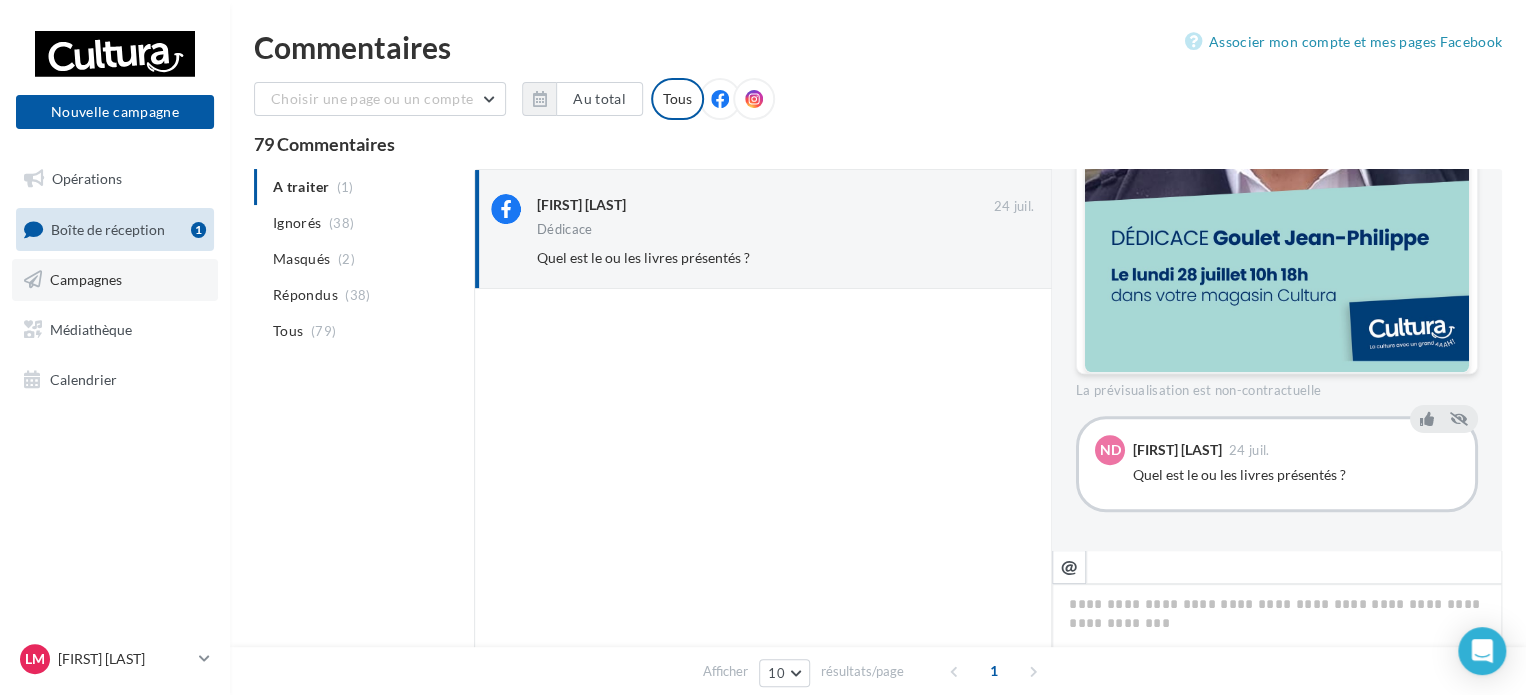 click on "Campagnes" at bounding box center [86, 279] 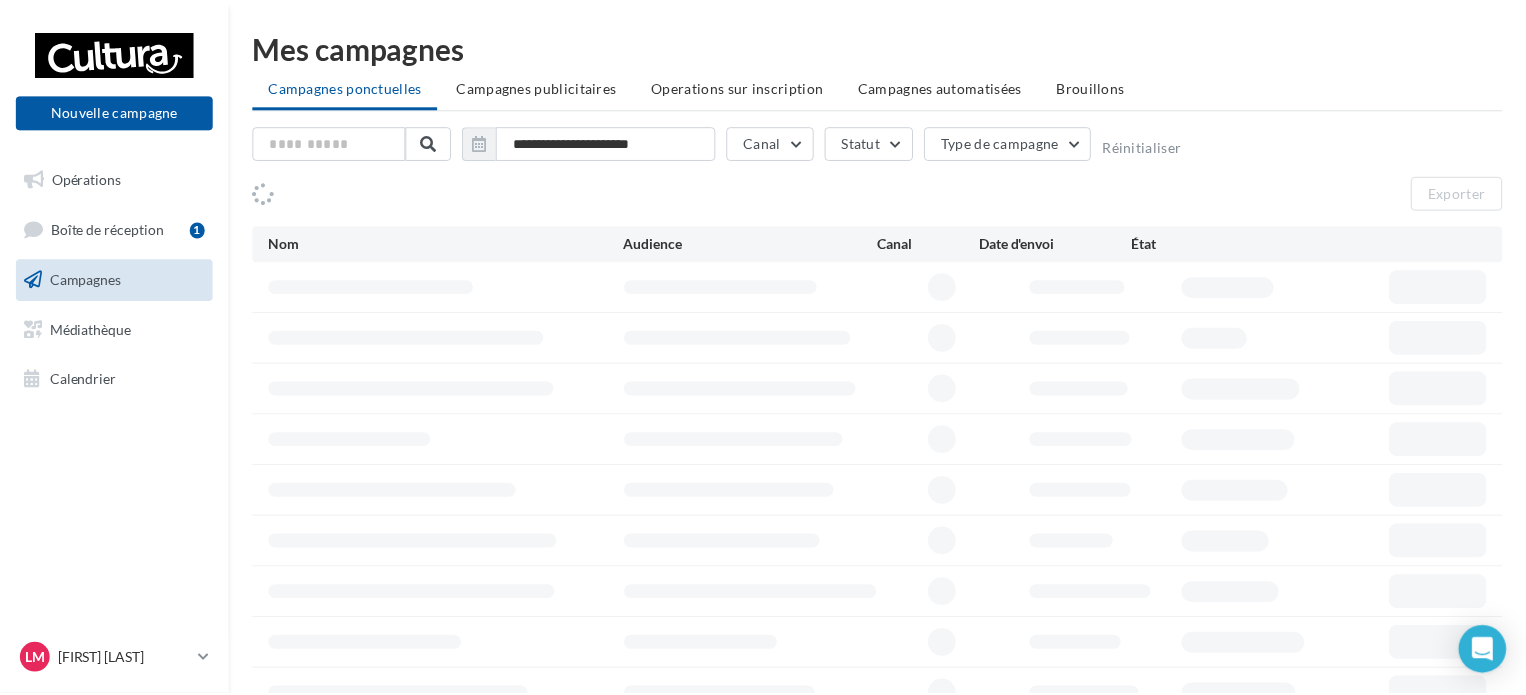 scroll, scrollTop: 0, scrollLeft: 0, axis: both 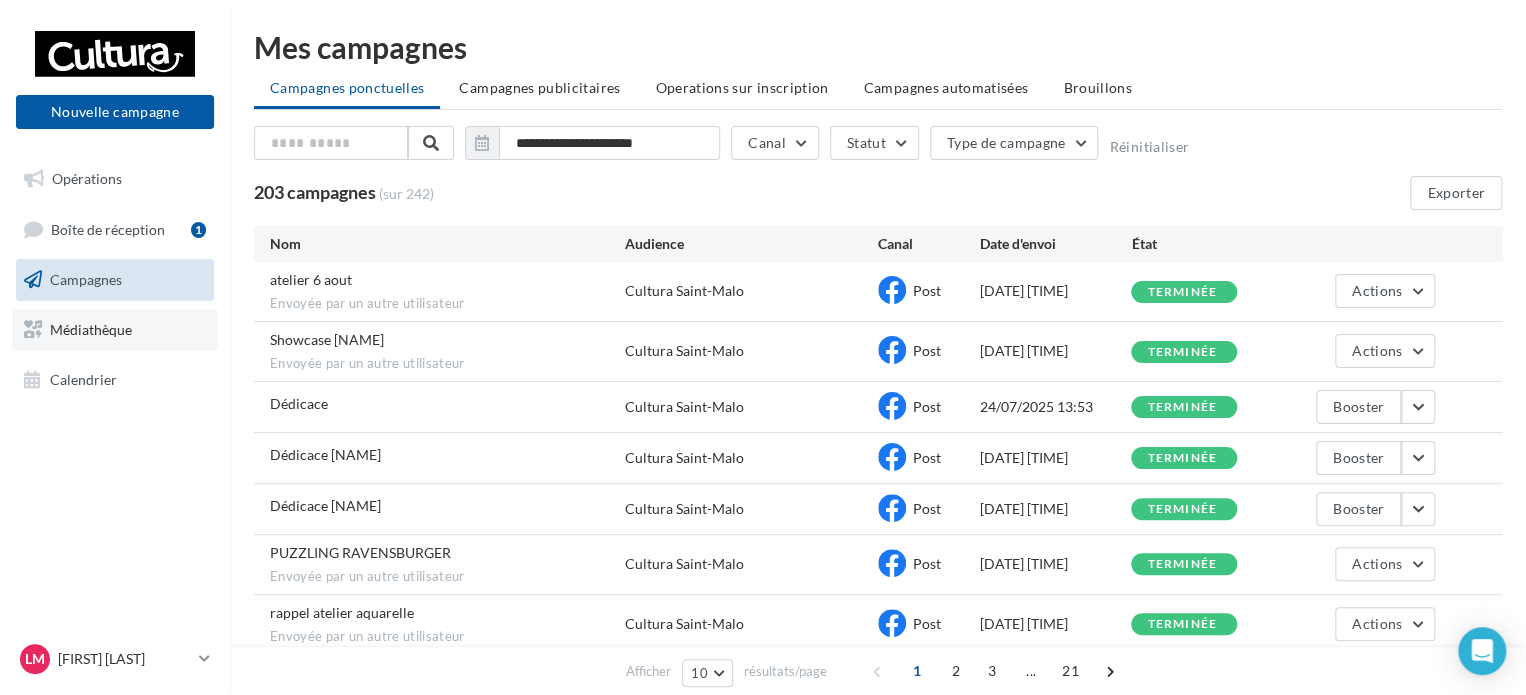 click on "Médiathèque" at bounding box center [91, 329] 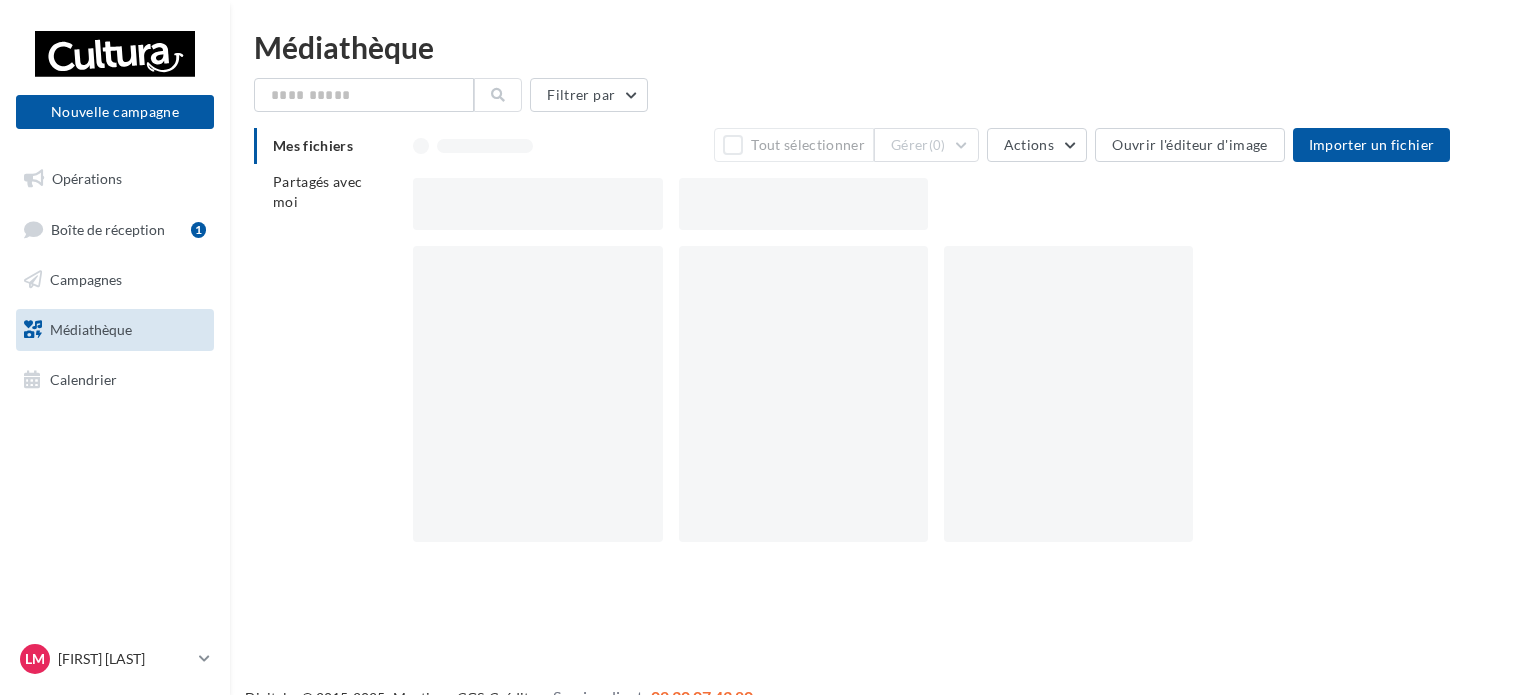 scroll, scrollTop: 0, scrollLeft: 0, axis: both 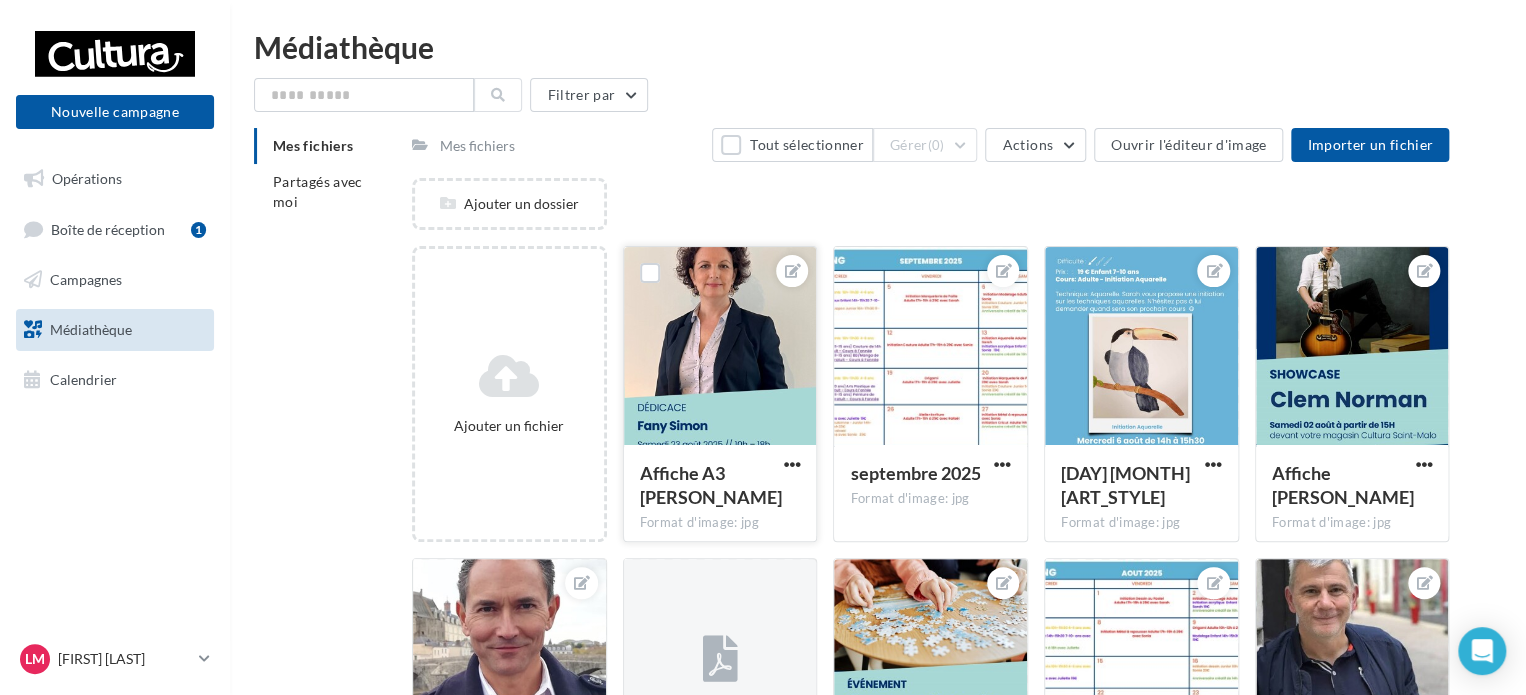 click at bounding box center (720, 347) 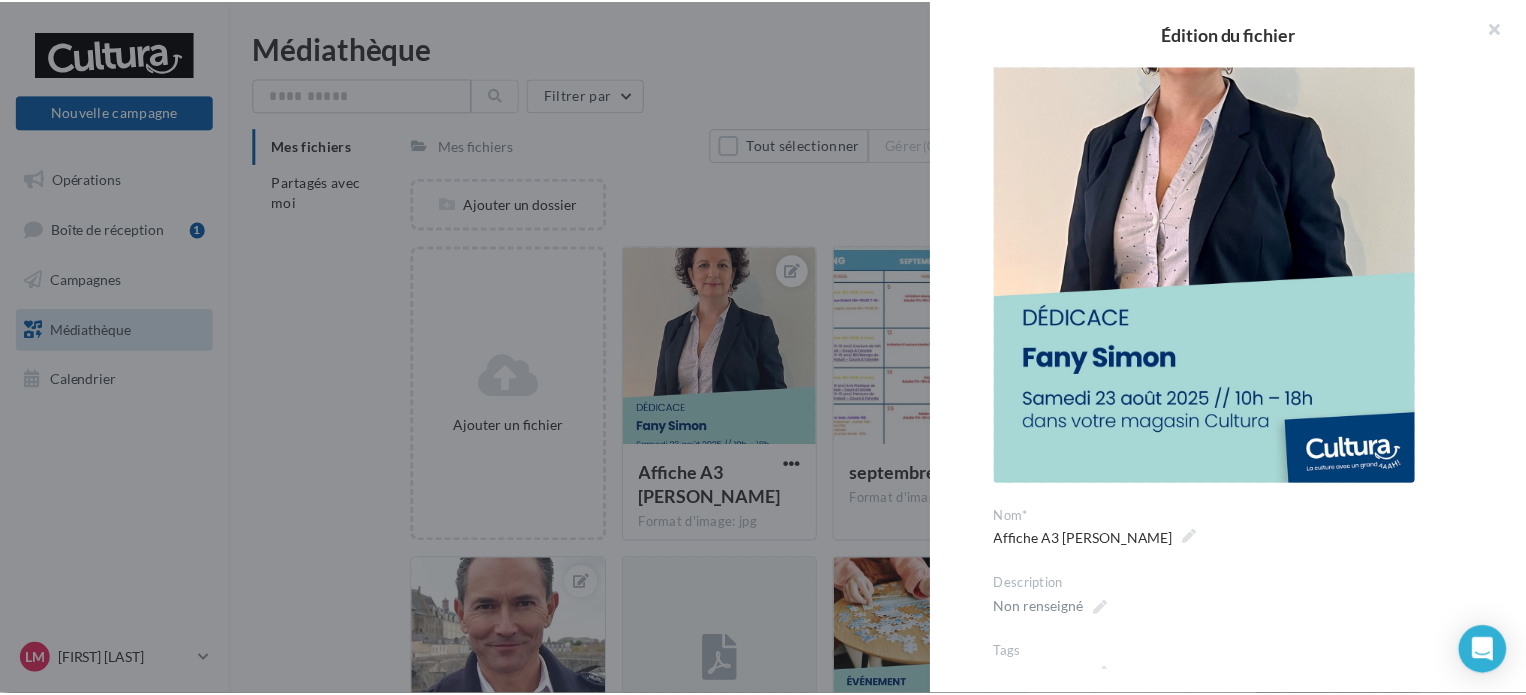 scroll, scrollTop: 0, scrollLeft: 0, axis: both 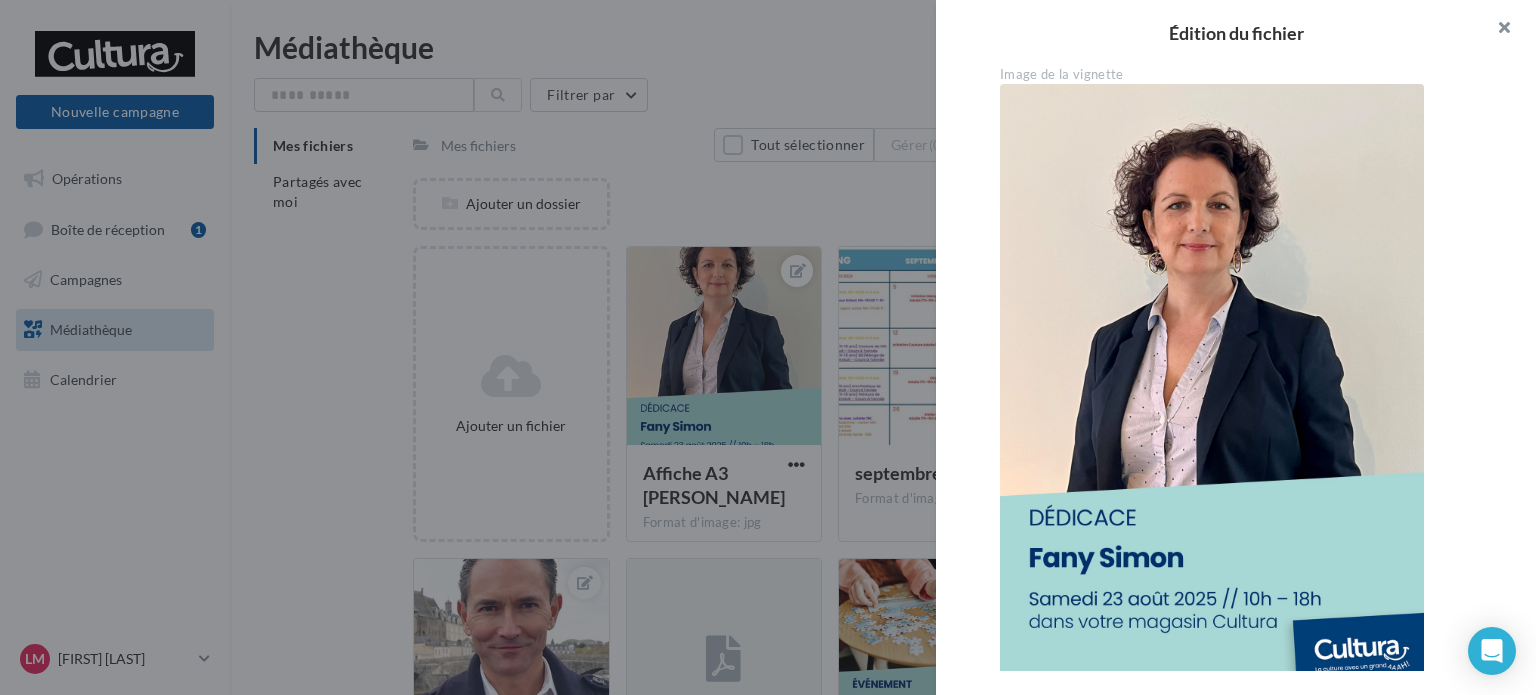 click at bounding box center [1496, 30] 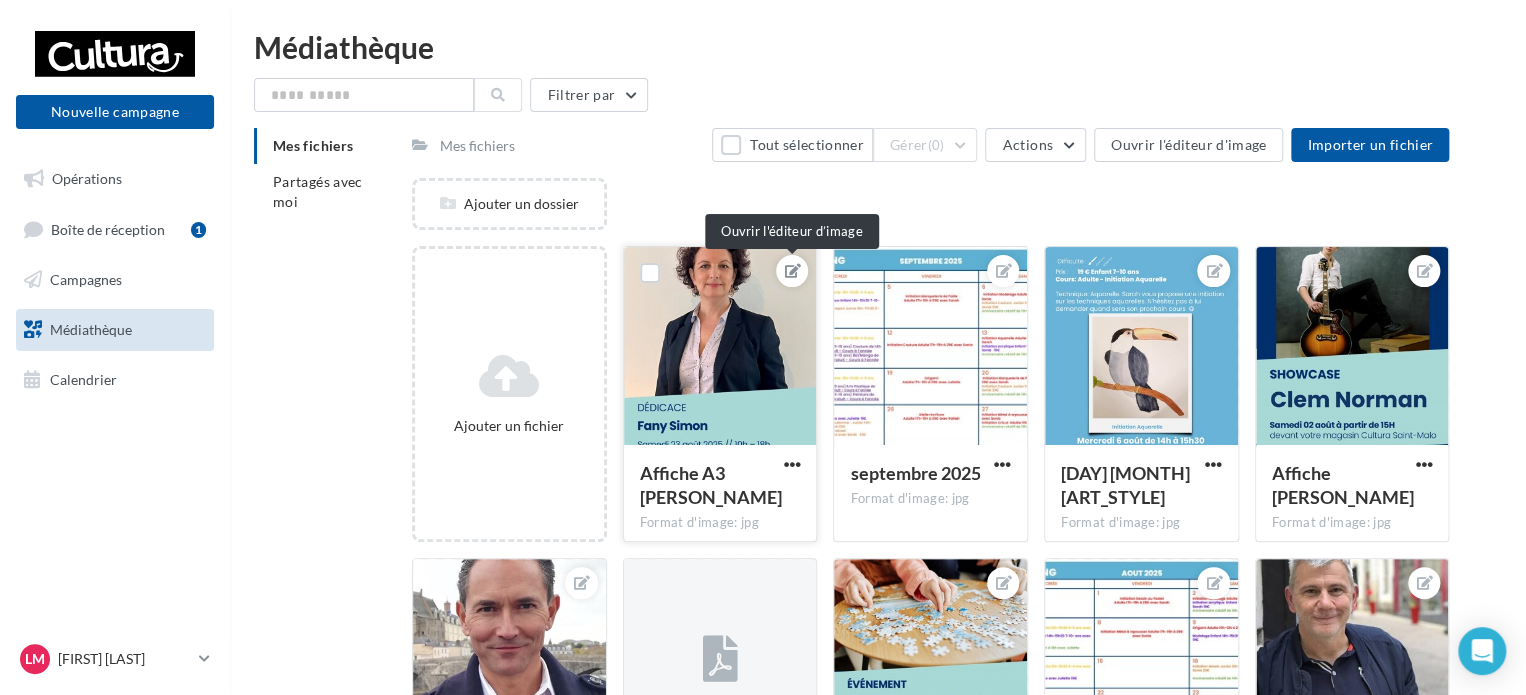 click at bounding box center [793, 271] 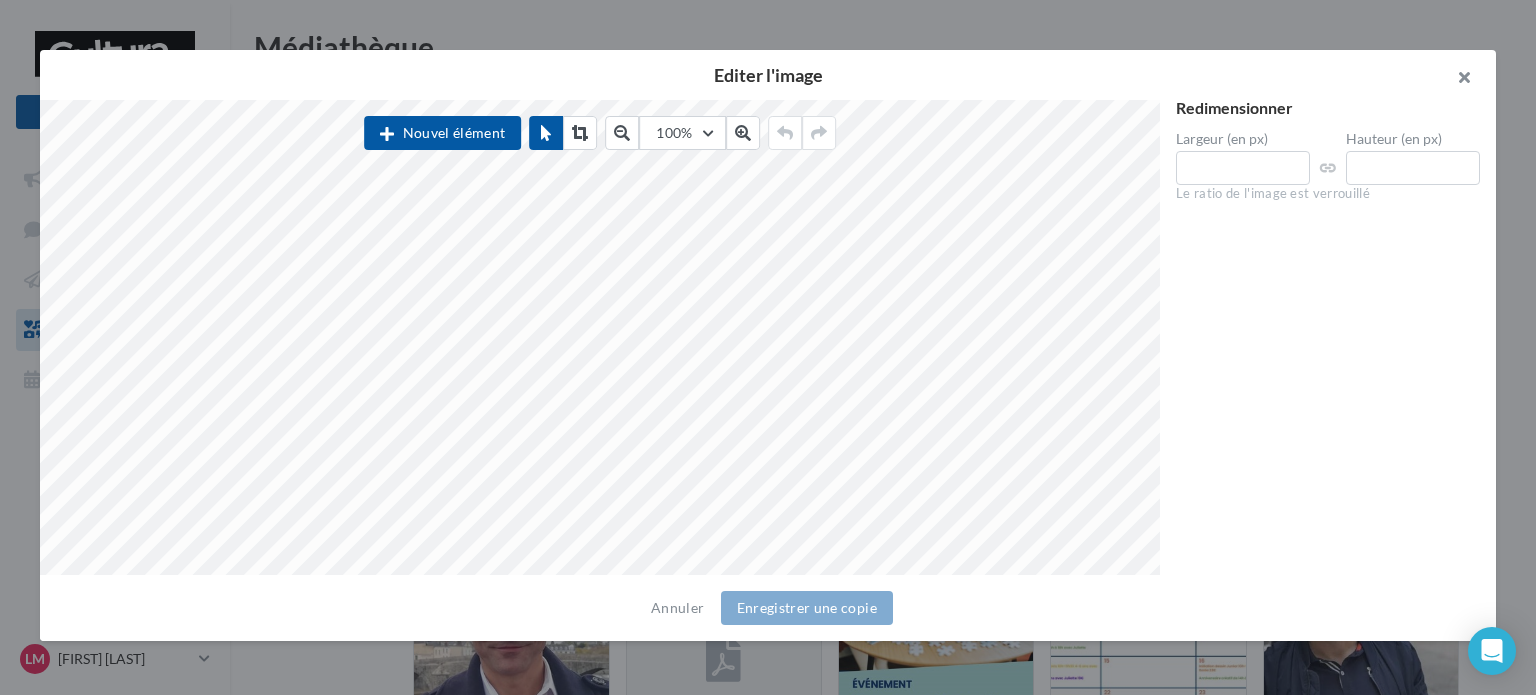 click at bounding box center [1456, 80] 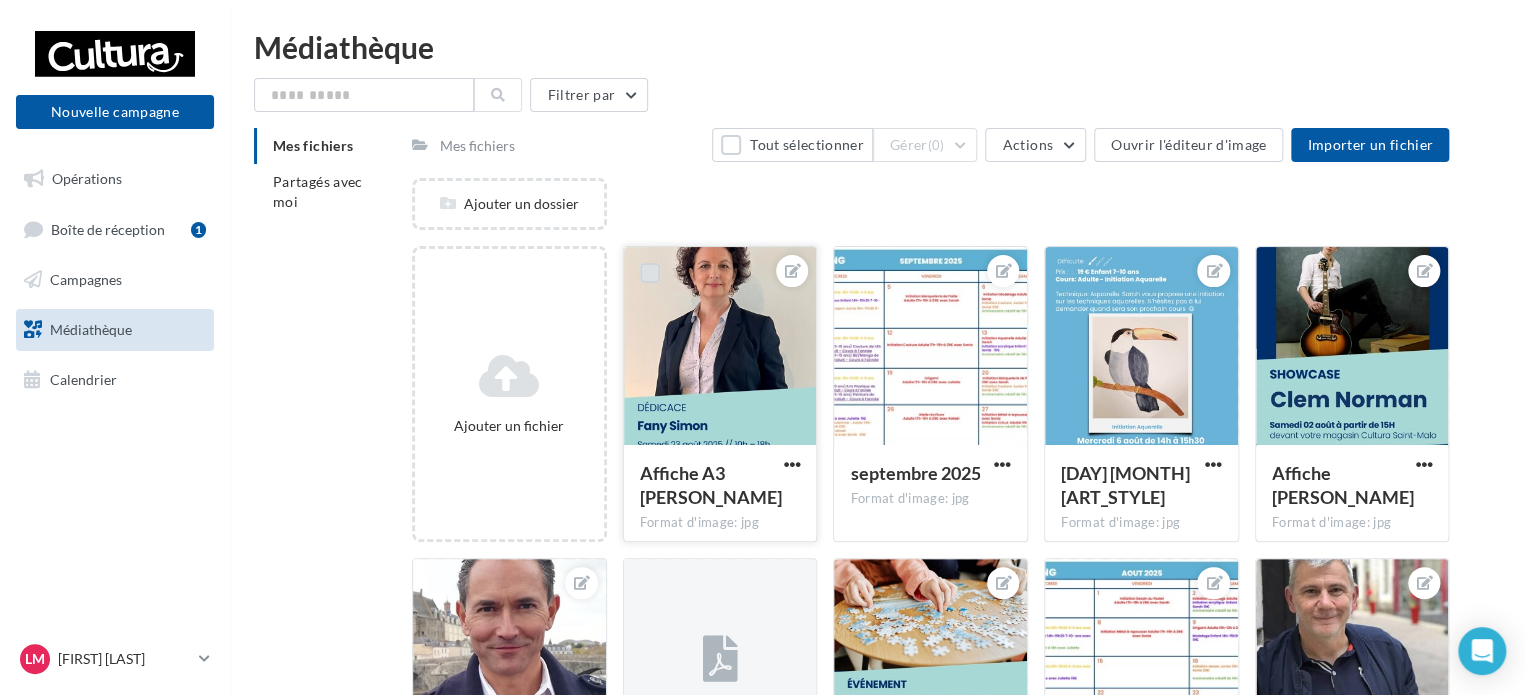 click at bounding box center (650, 273) 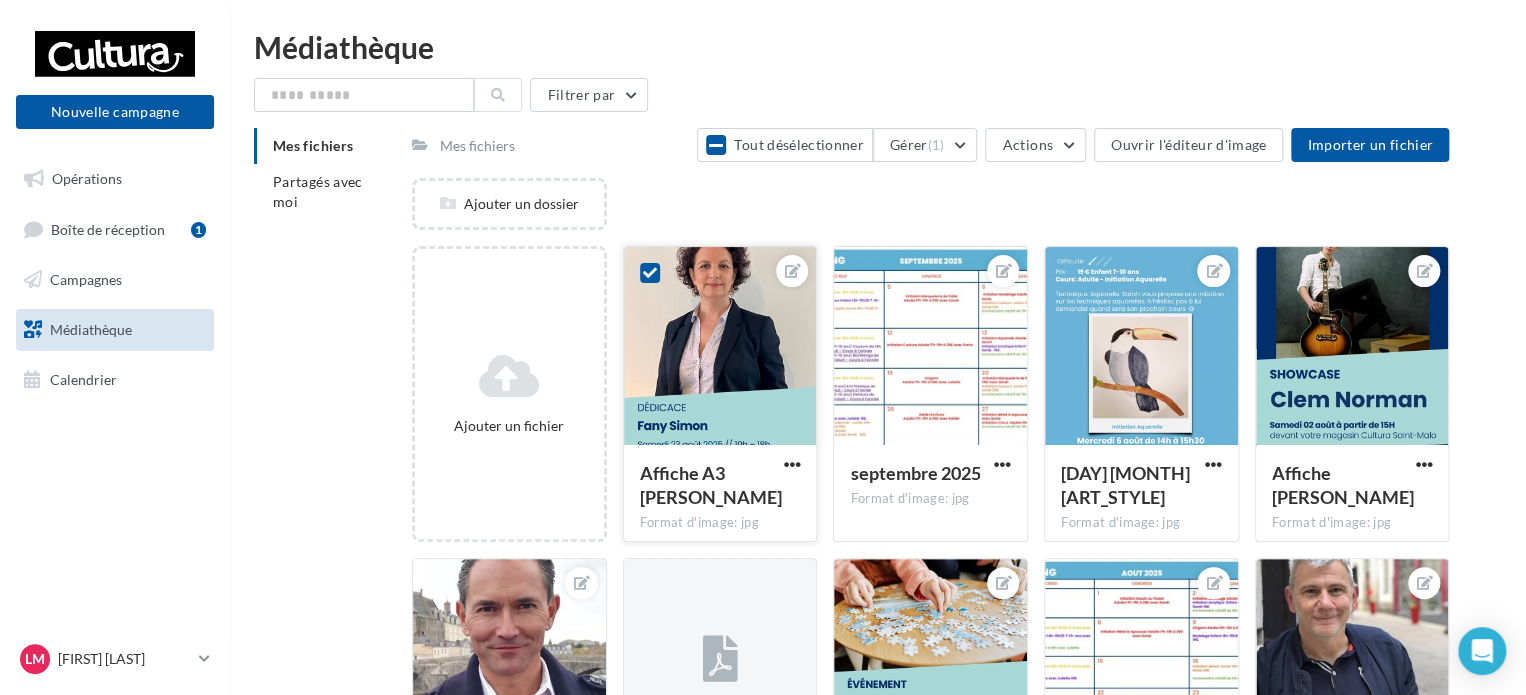 drag, startPoint x: 834, startPoint y: 286, endPoint x: 742, endPoint y: 302, distance: 93.38094 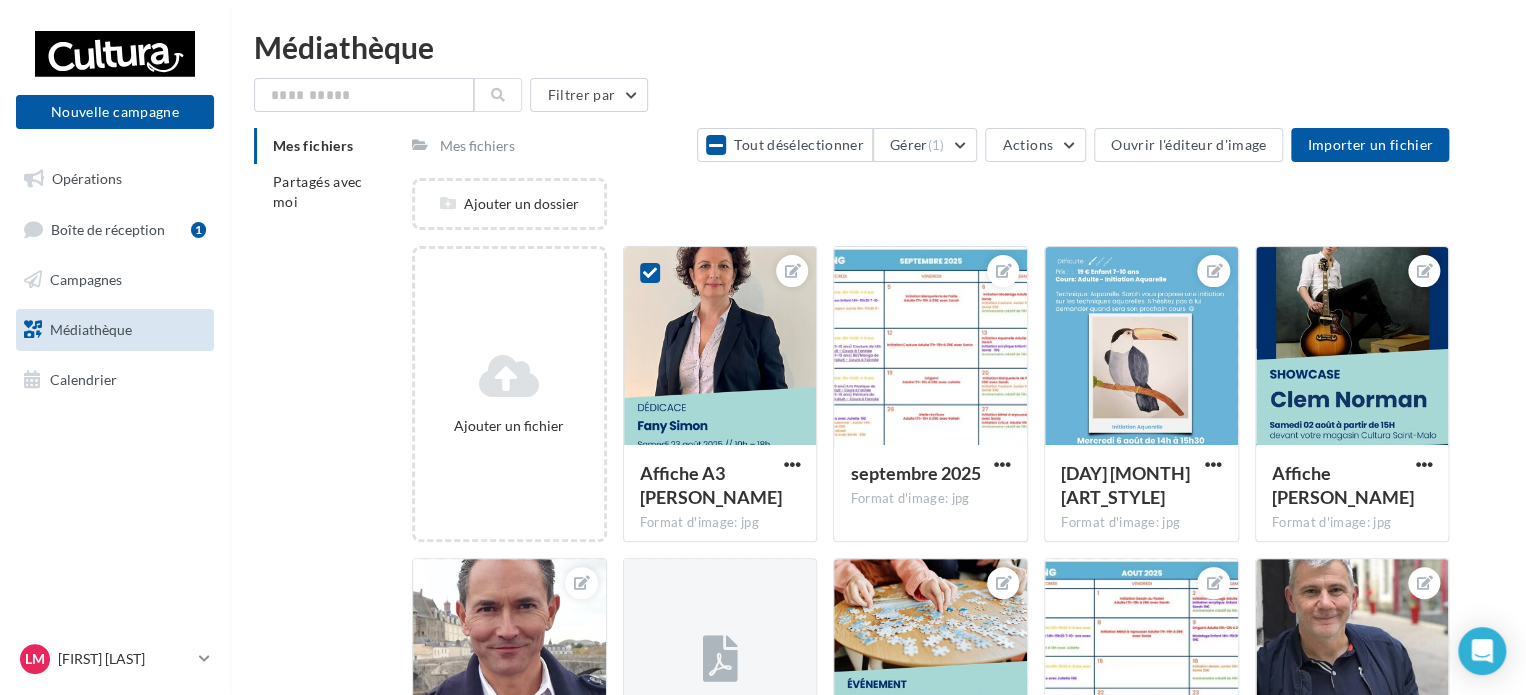drag, startPoint x: 742, startPoint y: 302, endPoint x: 839, endPoint y: 204, distance: 137.88763 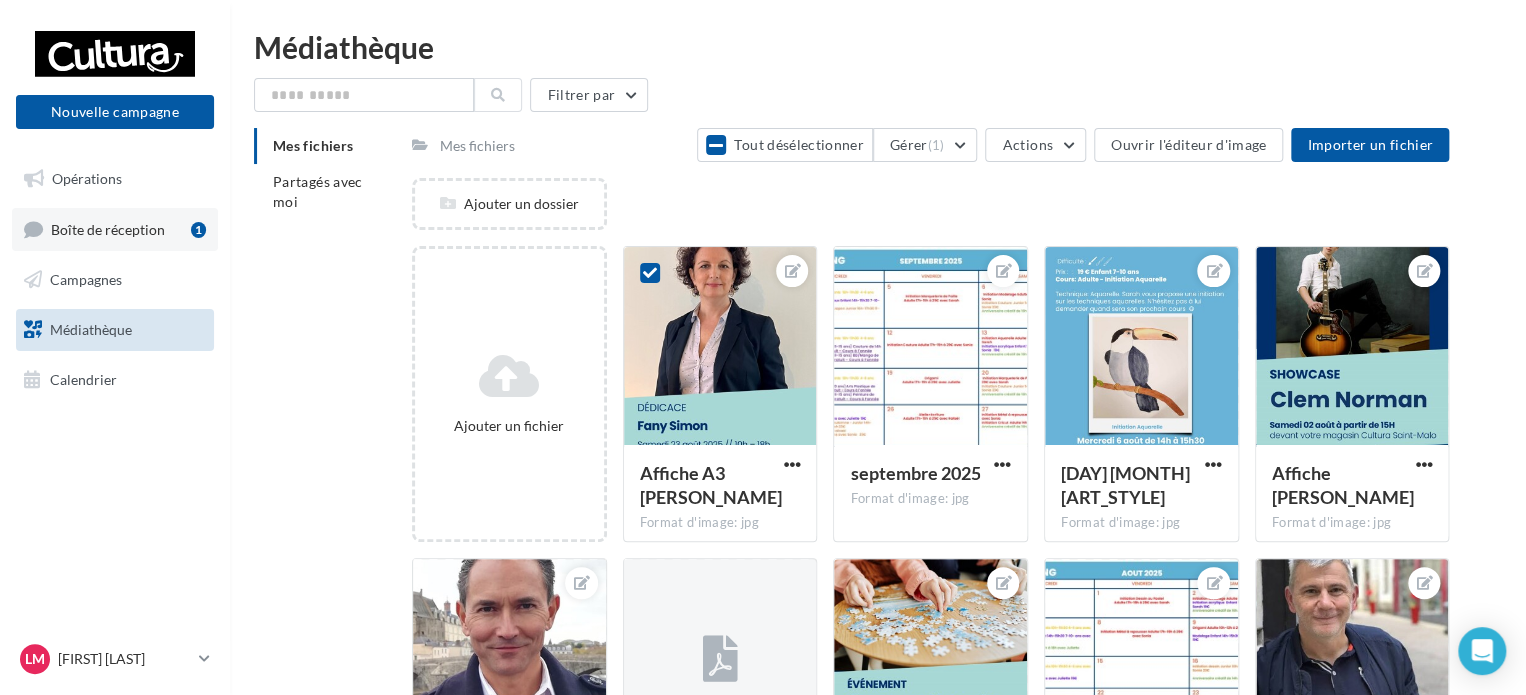 click on "Boîte de réception
1" at bounding box center (115, 229) 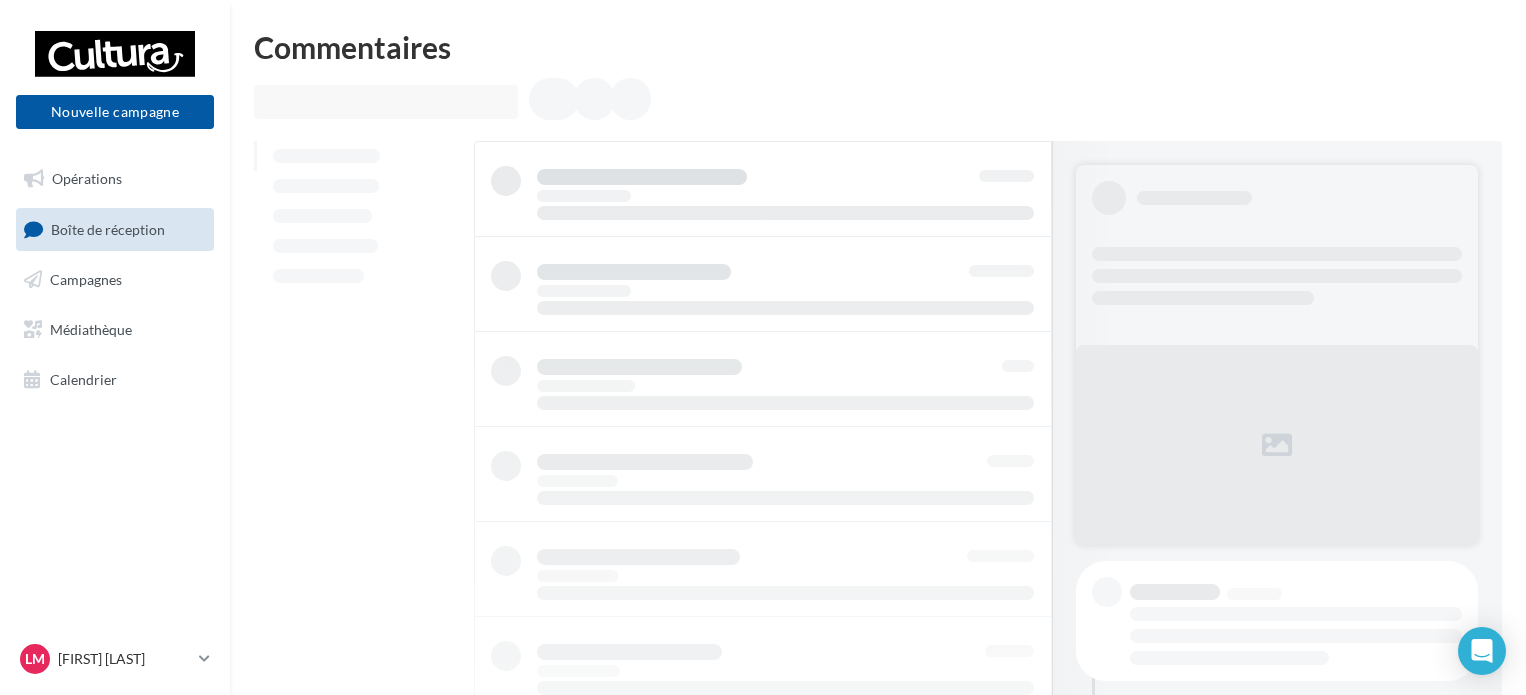 scroll, scrollTop: 0, scrollLeft: 0, axis: both 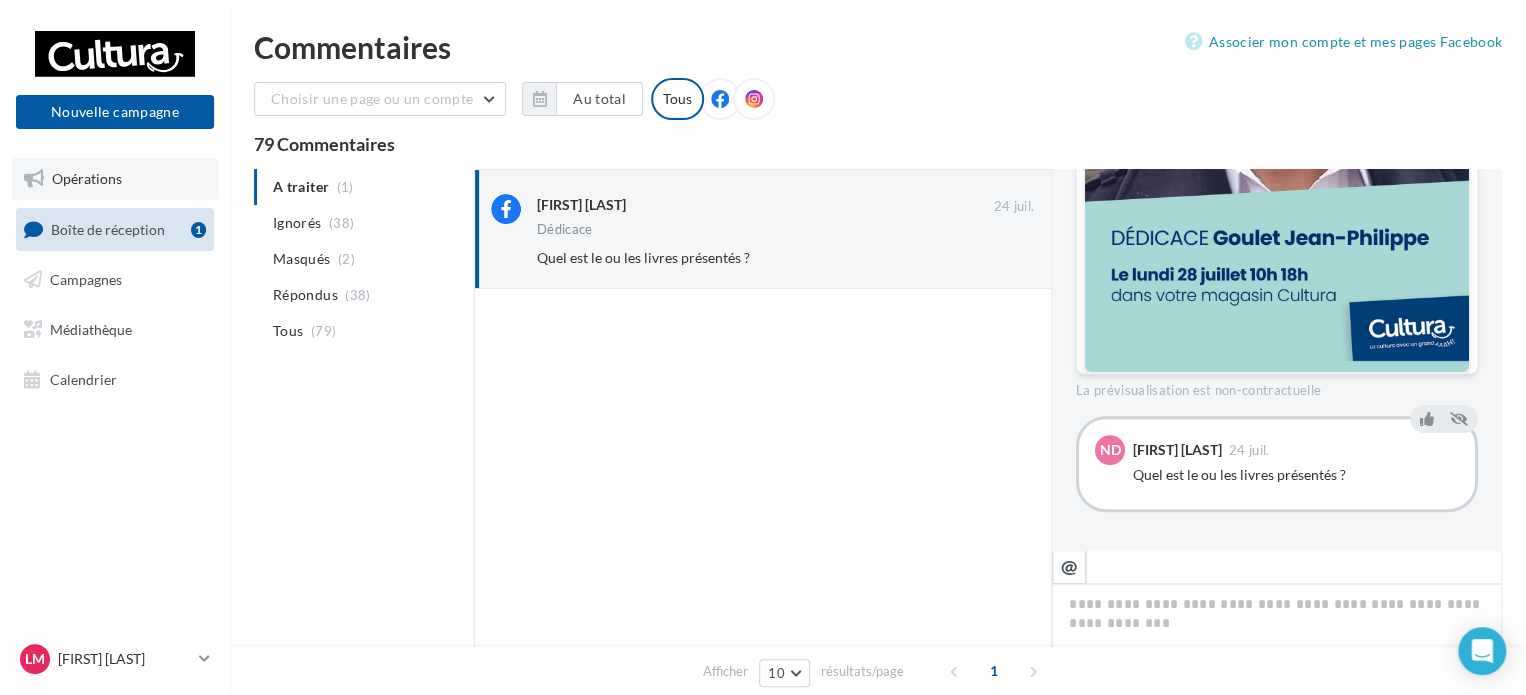 click on "Opérations" at bounding box center (115, 179) 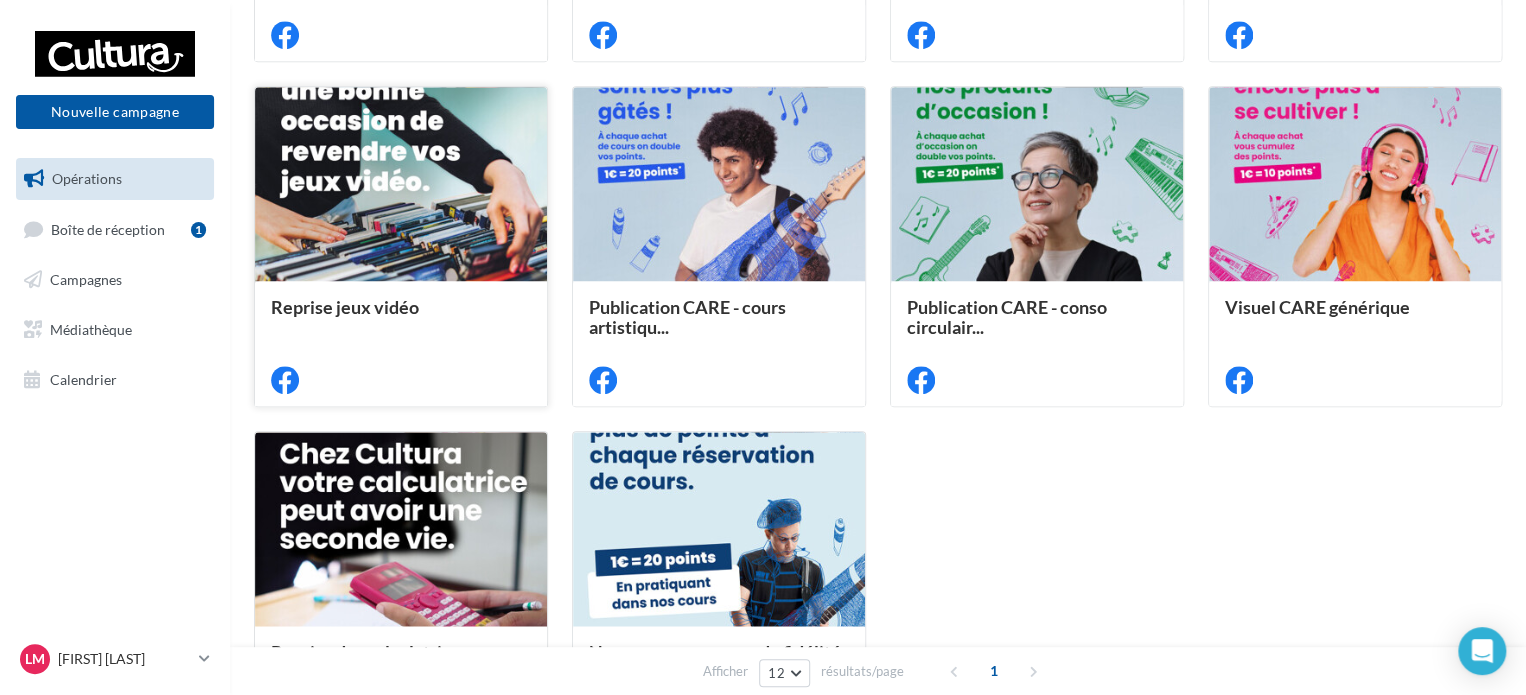 scroll, scrollTop: 900, scrollLeft: 0, axis: vertical 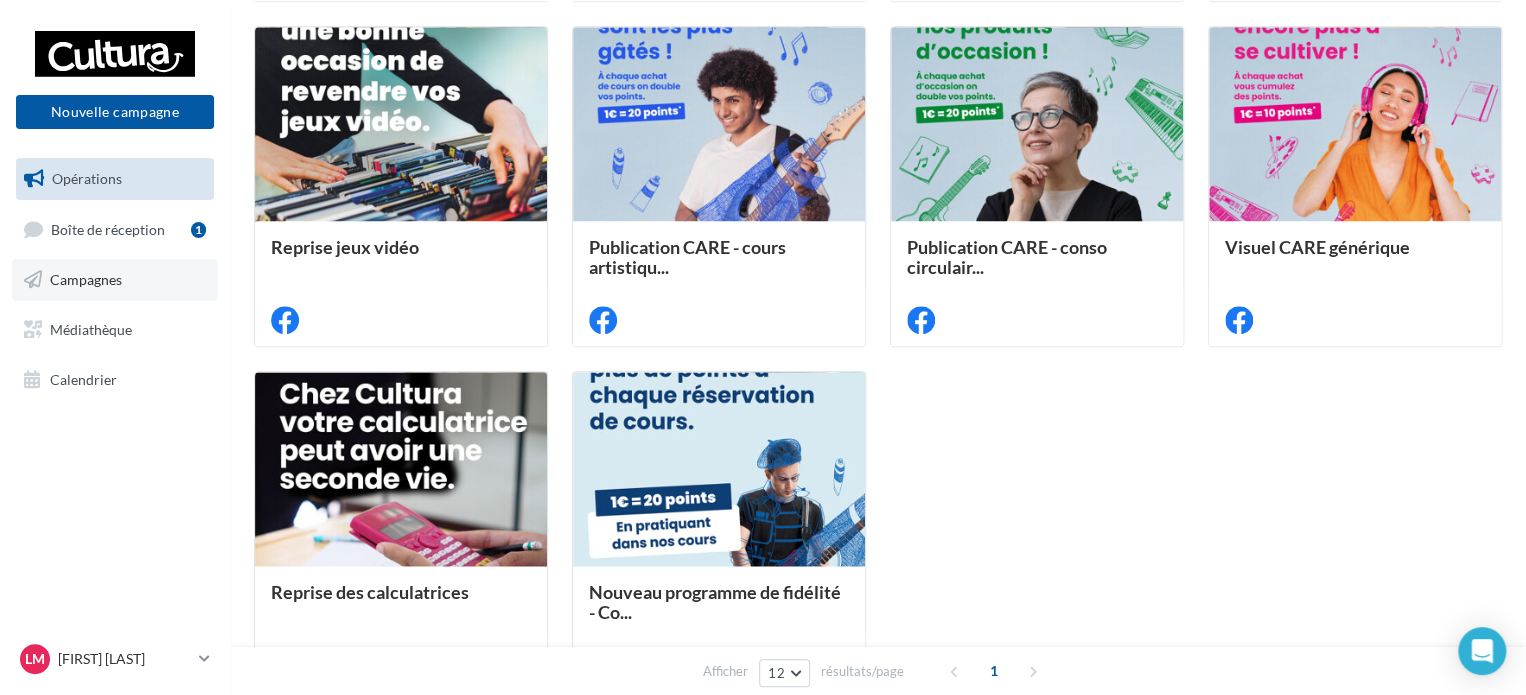 click on "Campagnes" at bounding box center [115, 280] 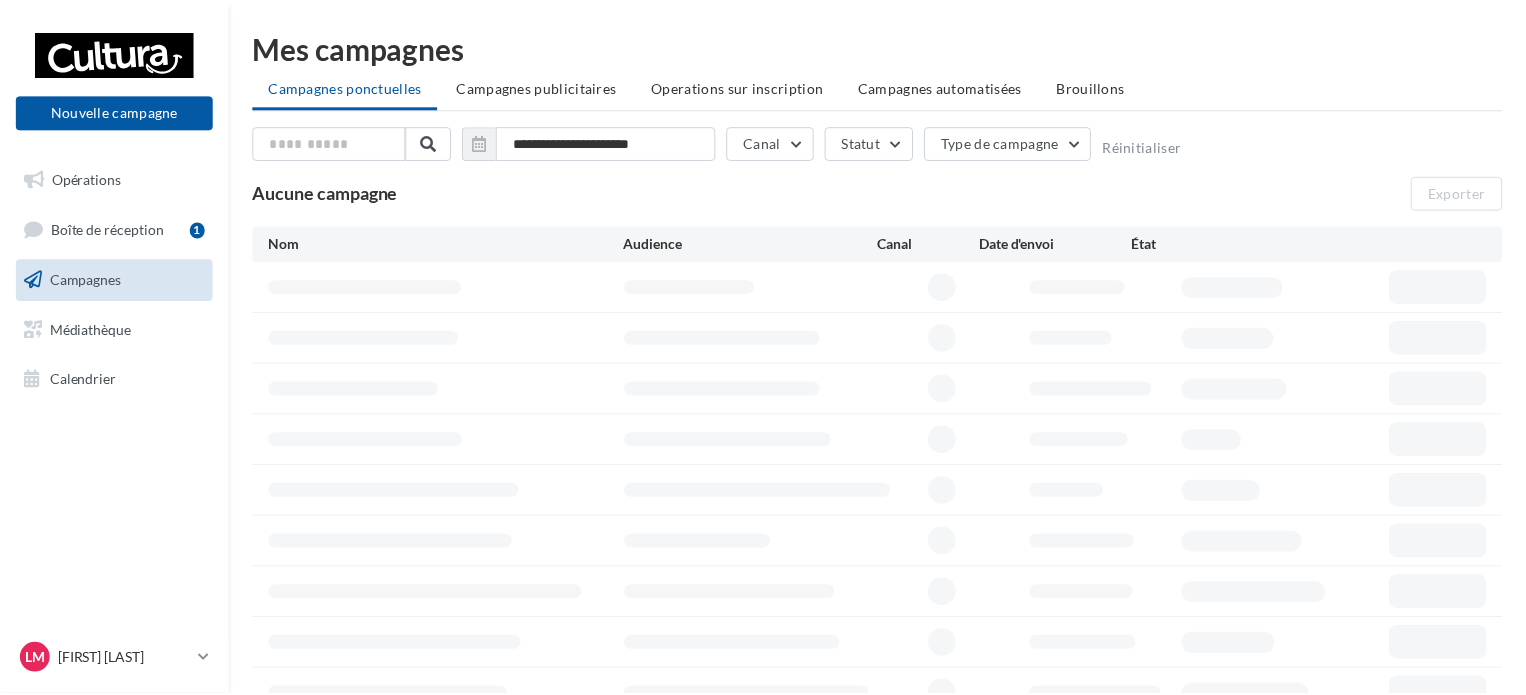 scroll, scrollTop: 0, scrollLeft: 0, axis: both 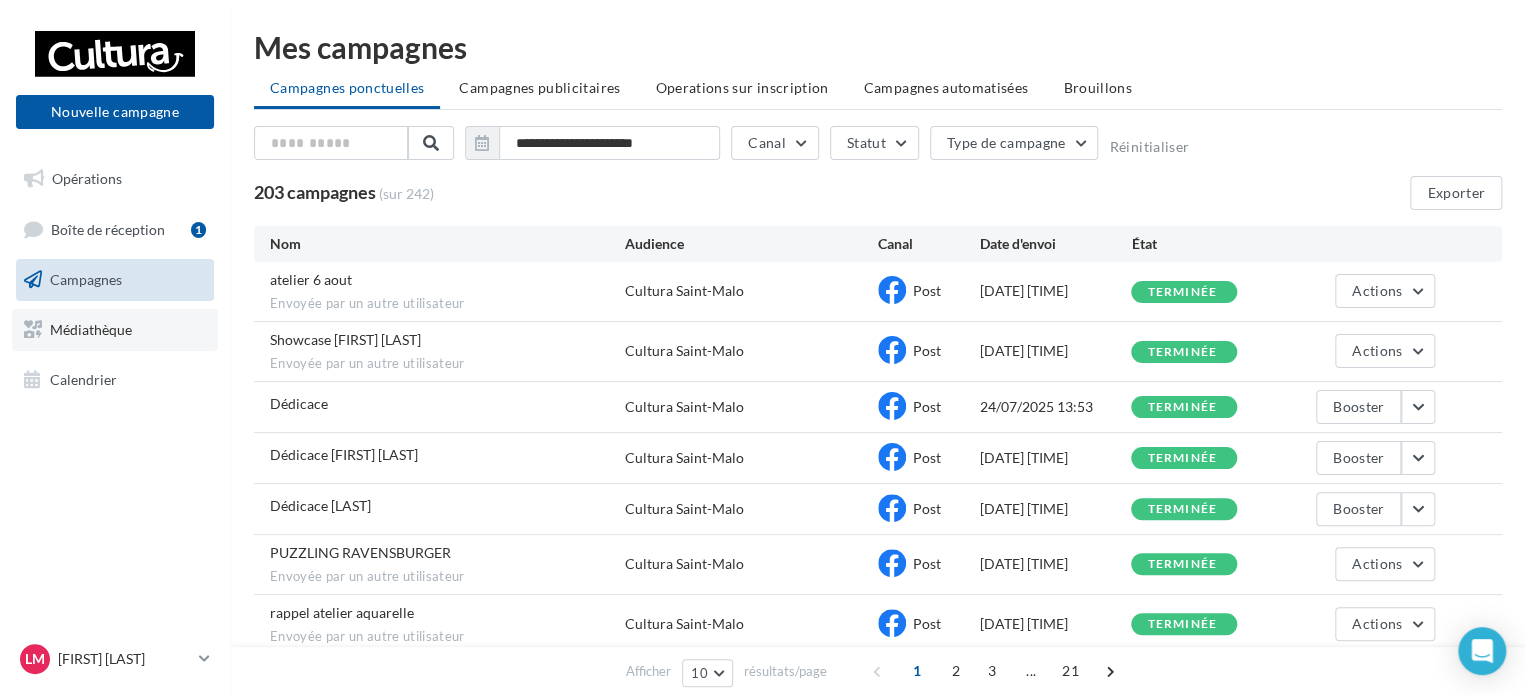 click on "Médiathèque" at bounding box center [91, 329] 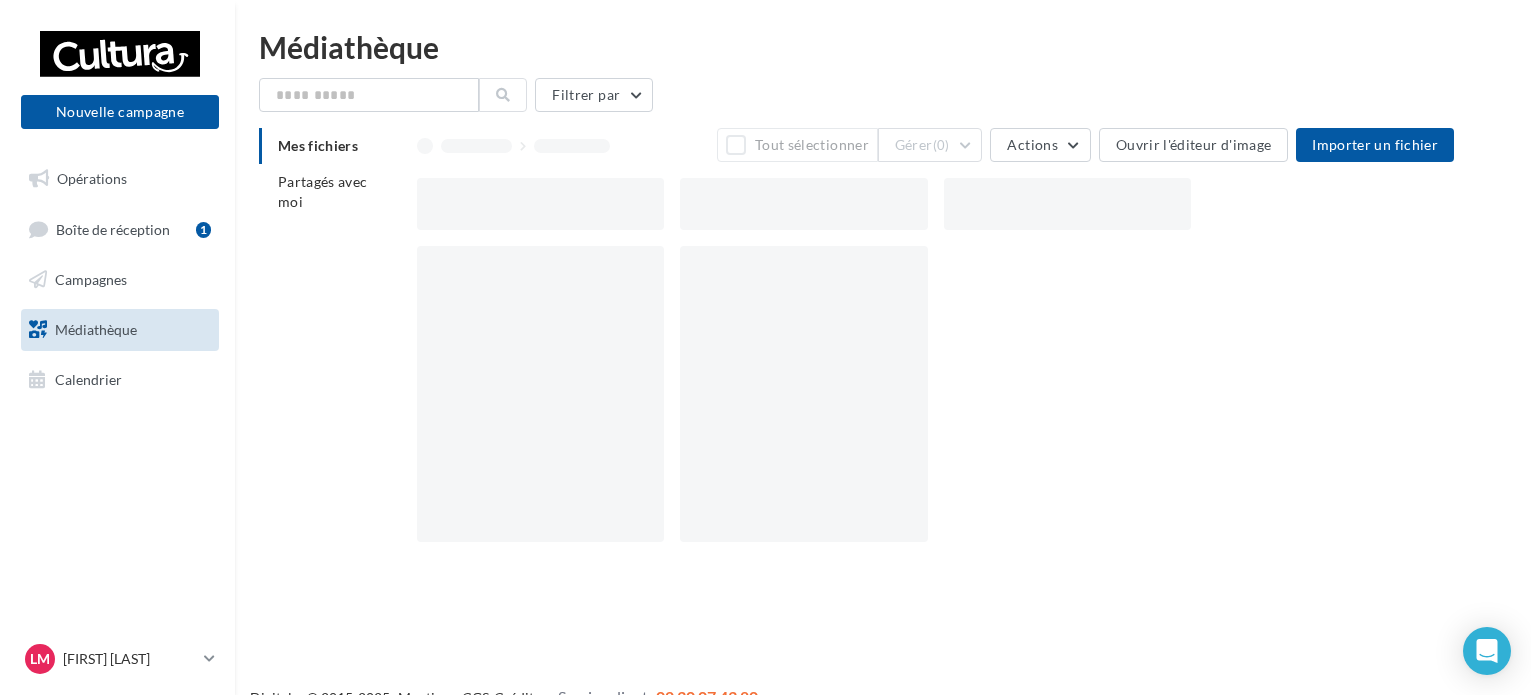 scroll, scrollTop: 0, scrollLeft: 0, axis: both 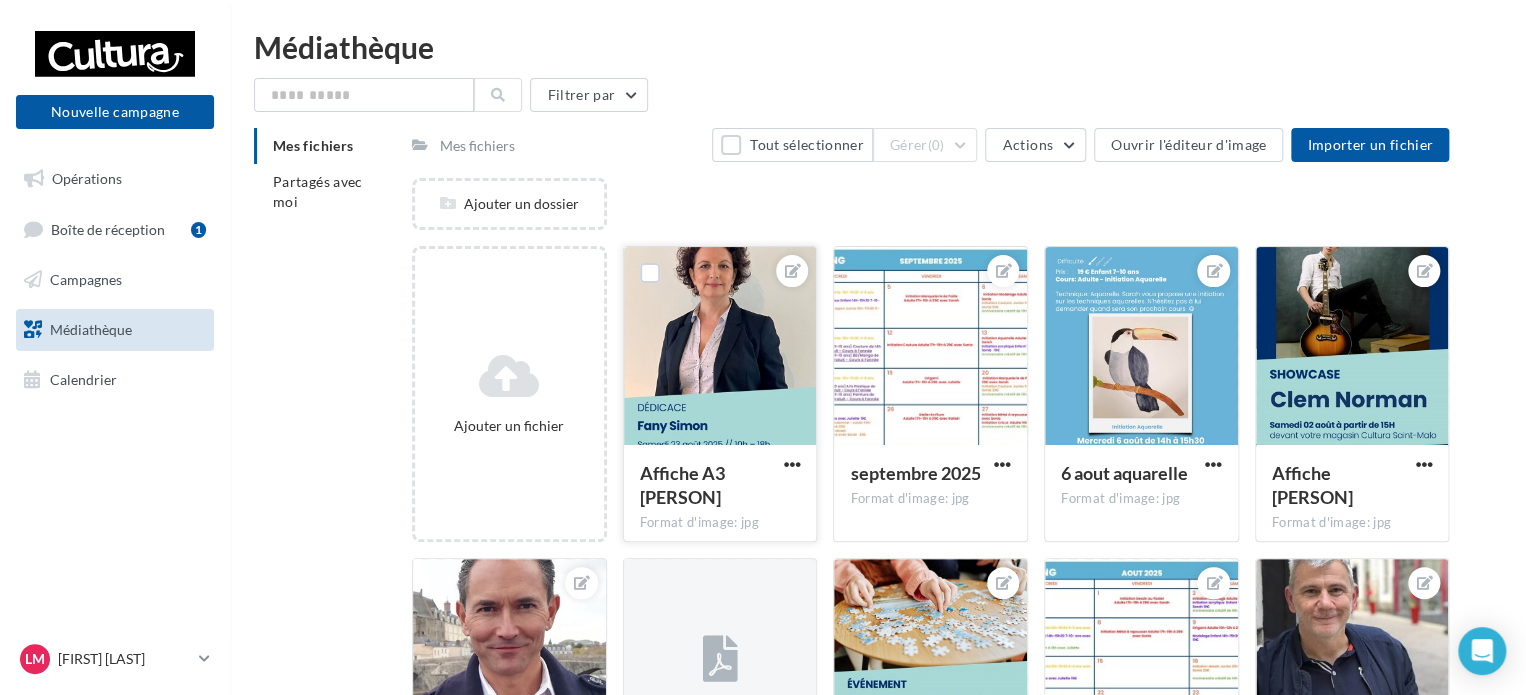 click at bounding box center [792, 271] 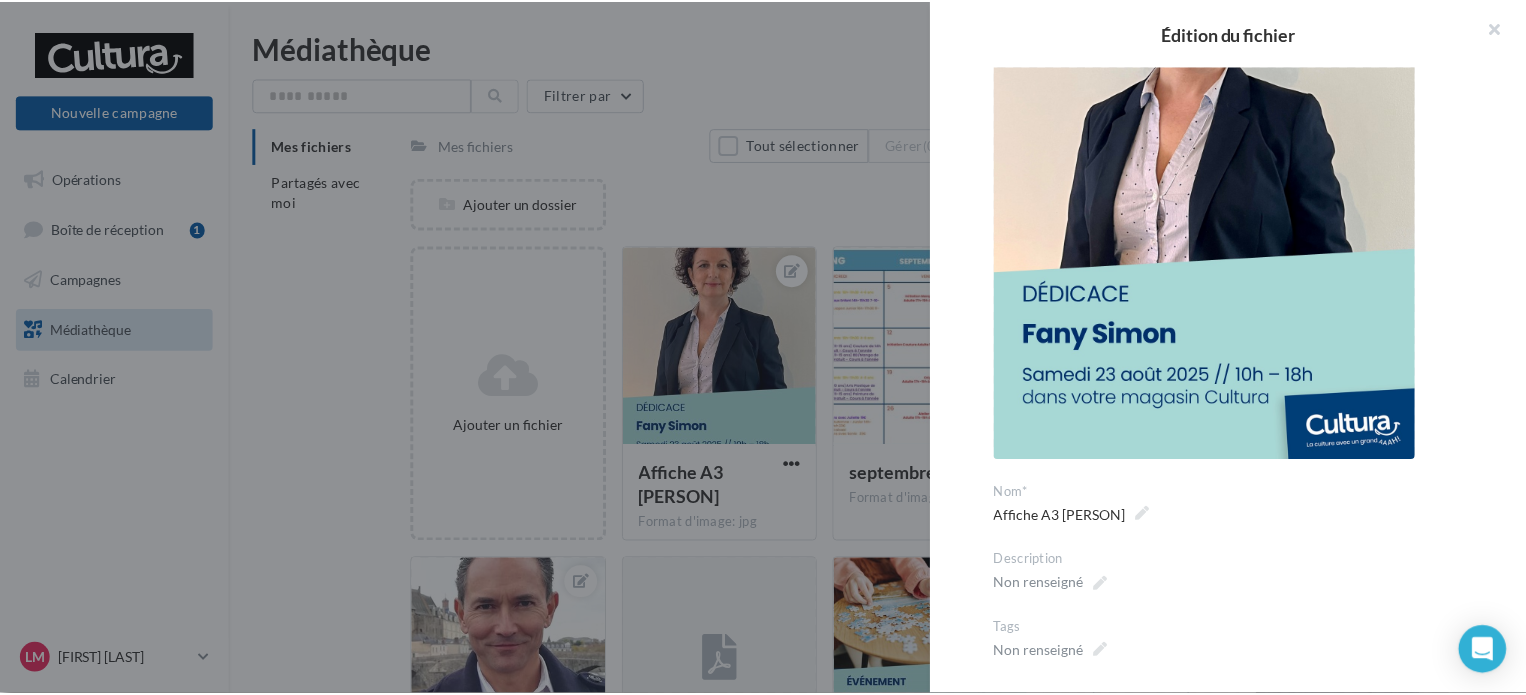 scroll, scrollTop: 0, scrollLeft: 0, axis: both 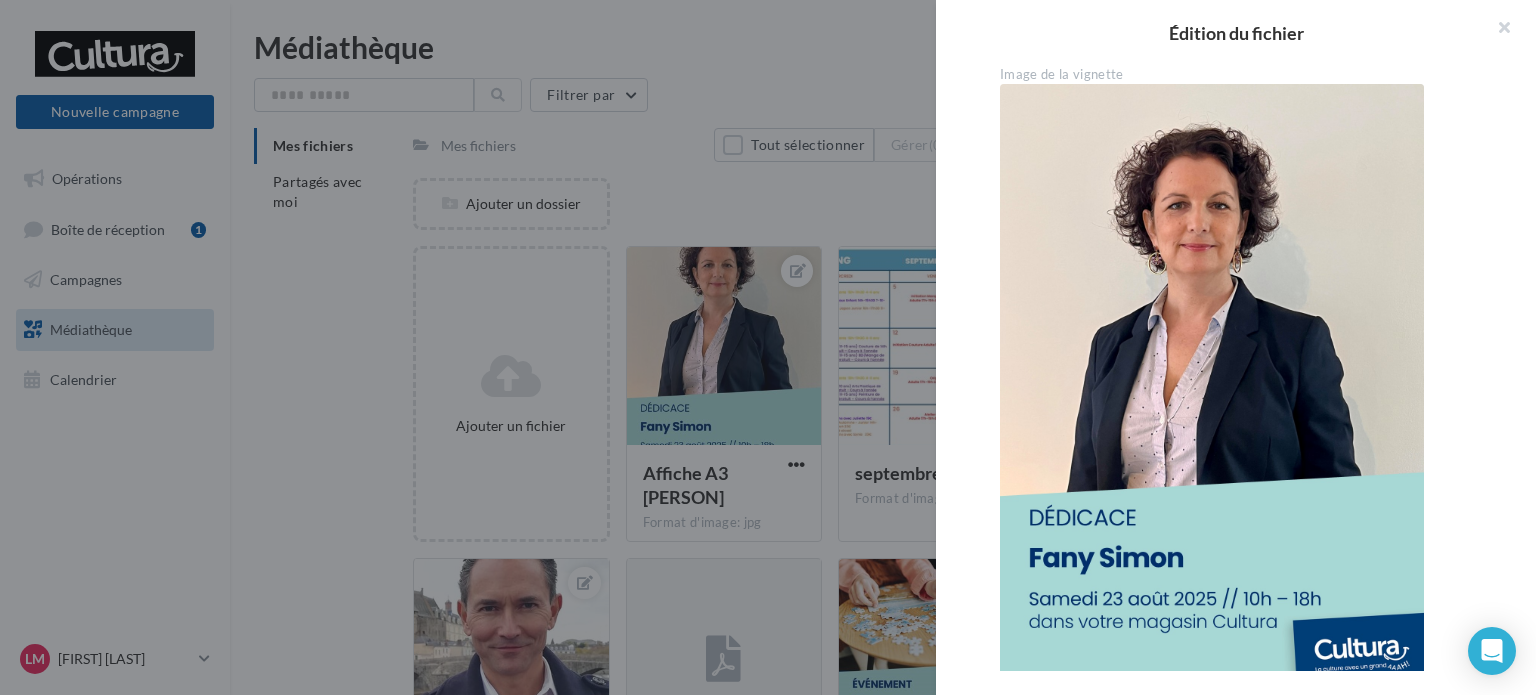 click at bounding box center [1212, 384] 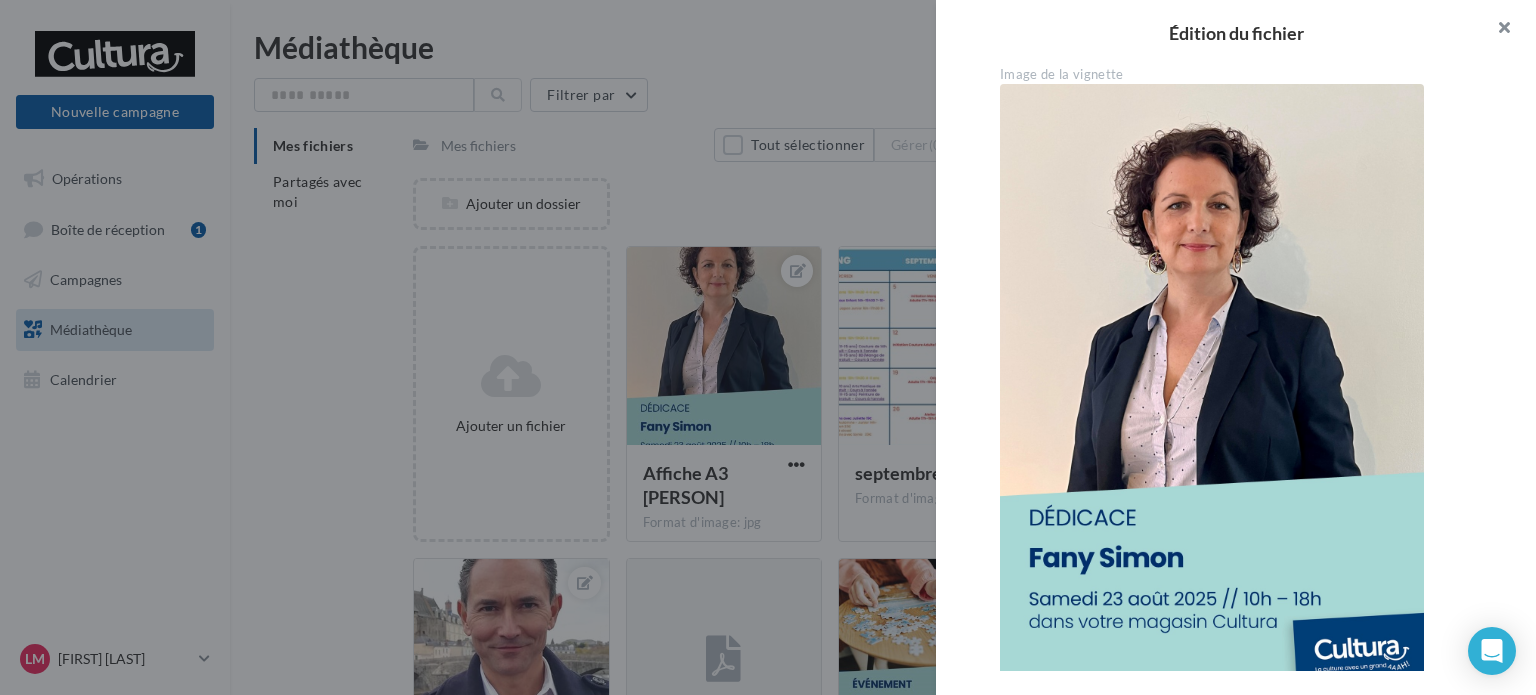 click at bounding box center [1496, 30] 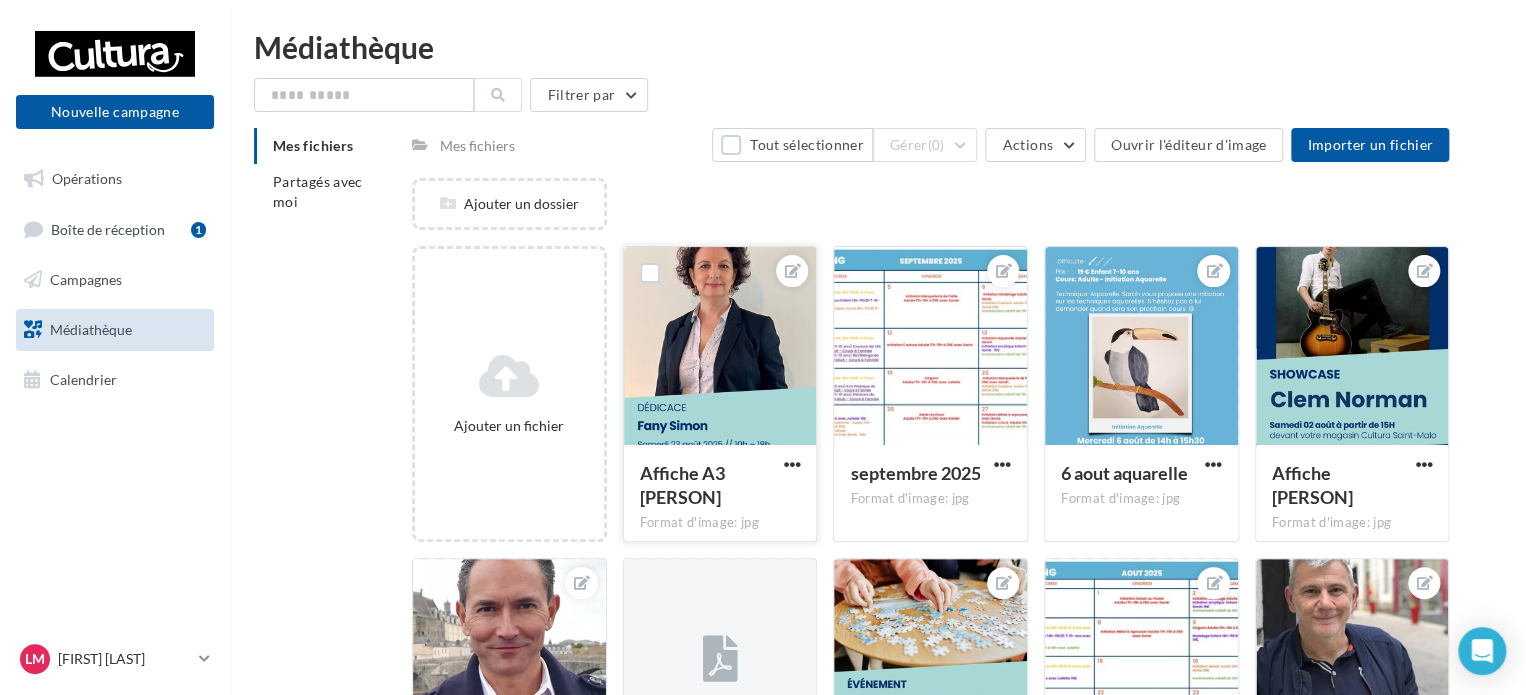 click at bounding box center [650, 273] 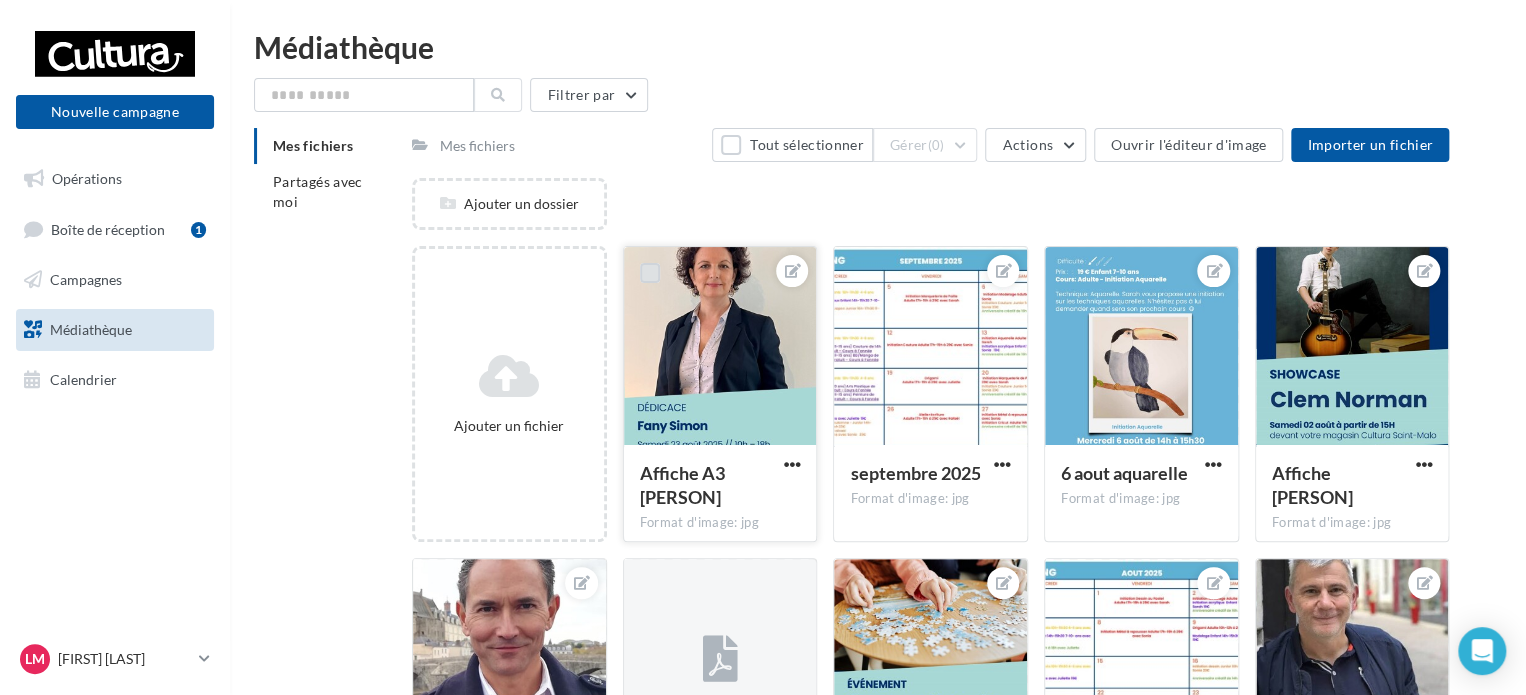 click at bounding box center (650, 273) 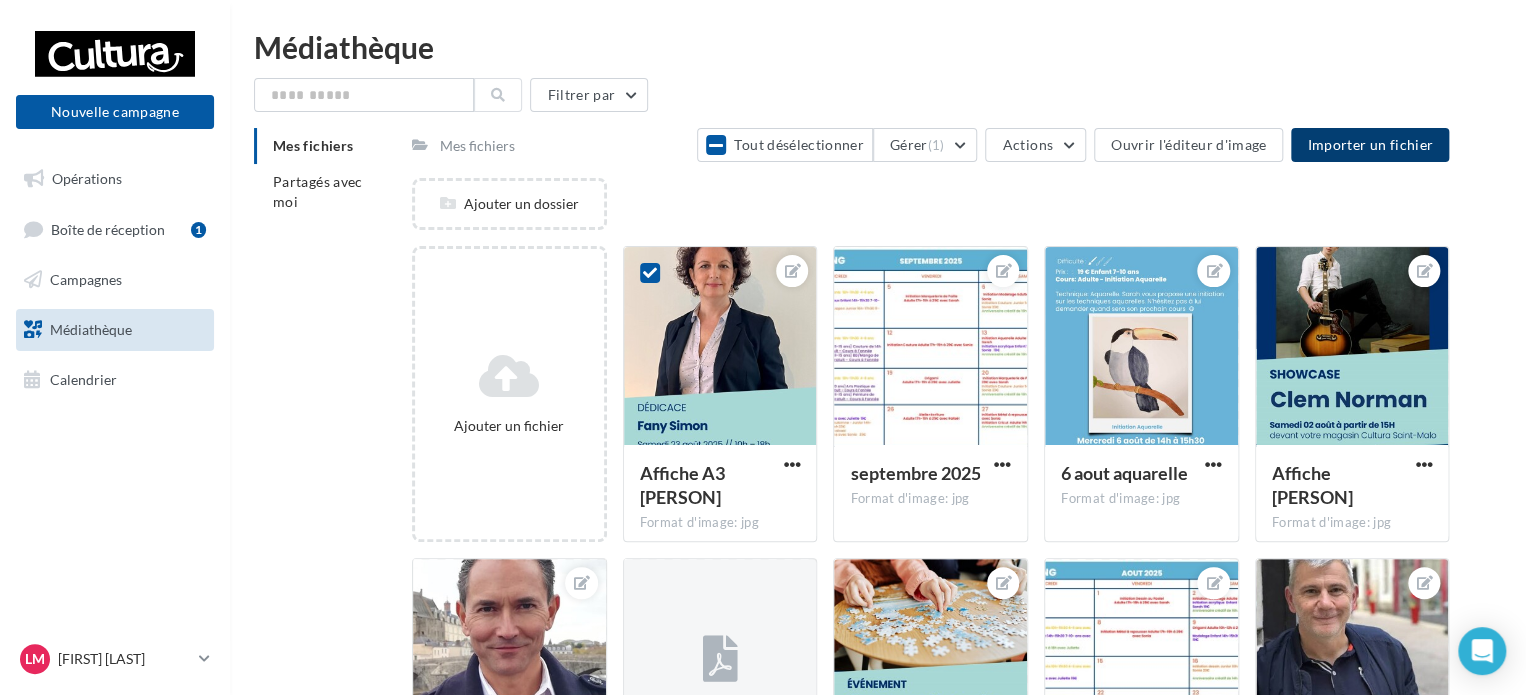 click on "Importer un fichier" at bounding box center [1370, 145] 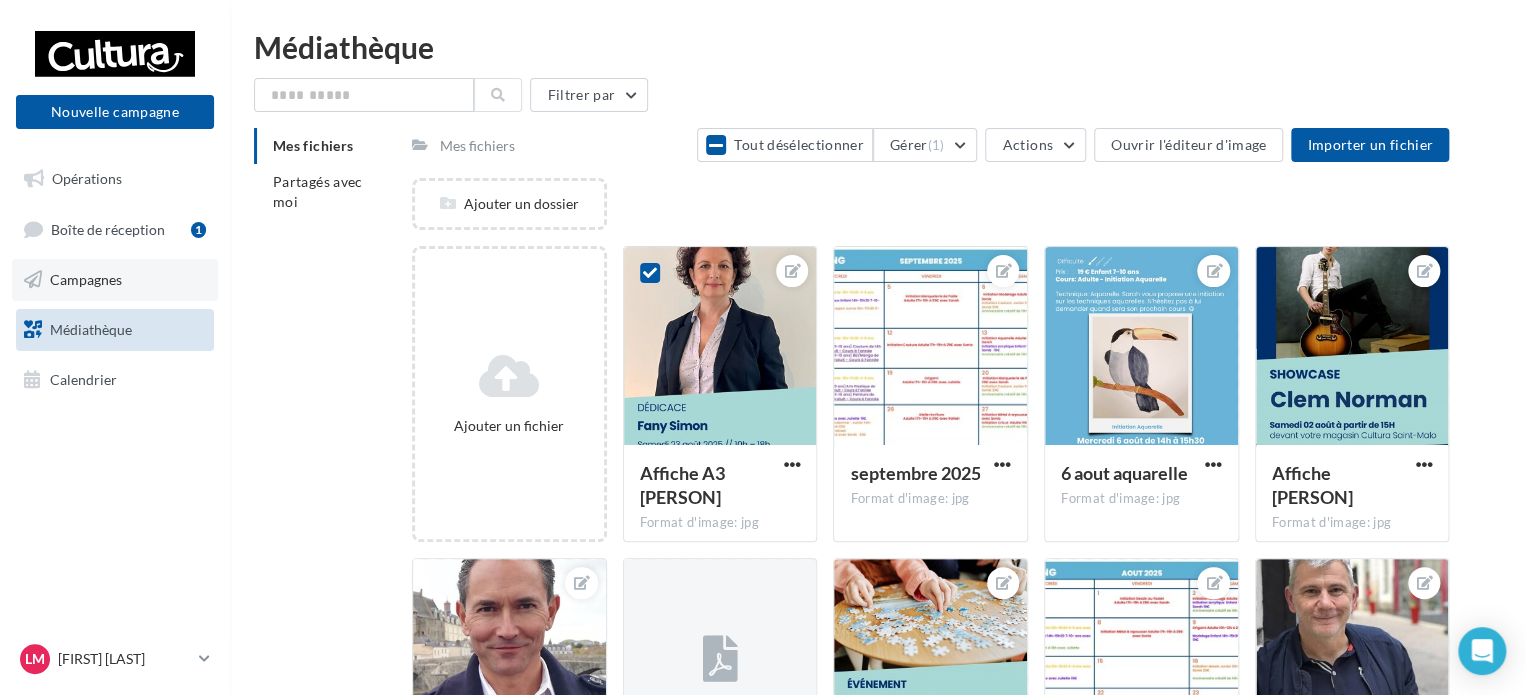 click on "Campagnes" at bounding box center (115, 280) 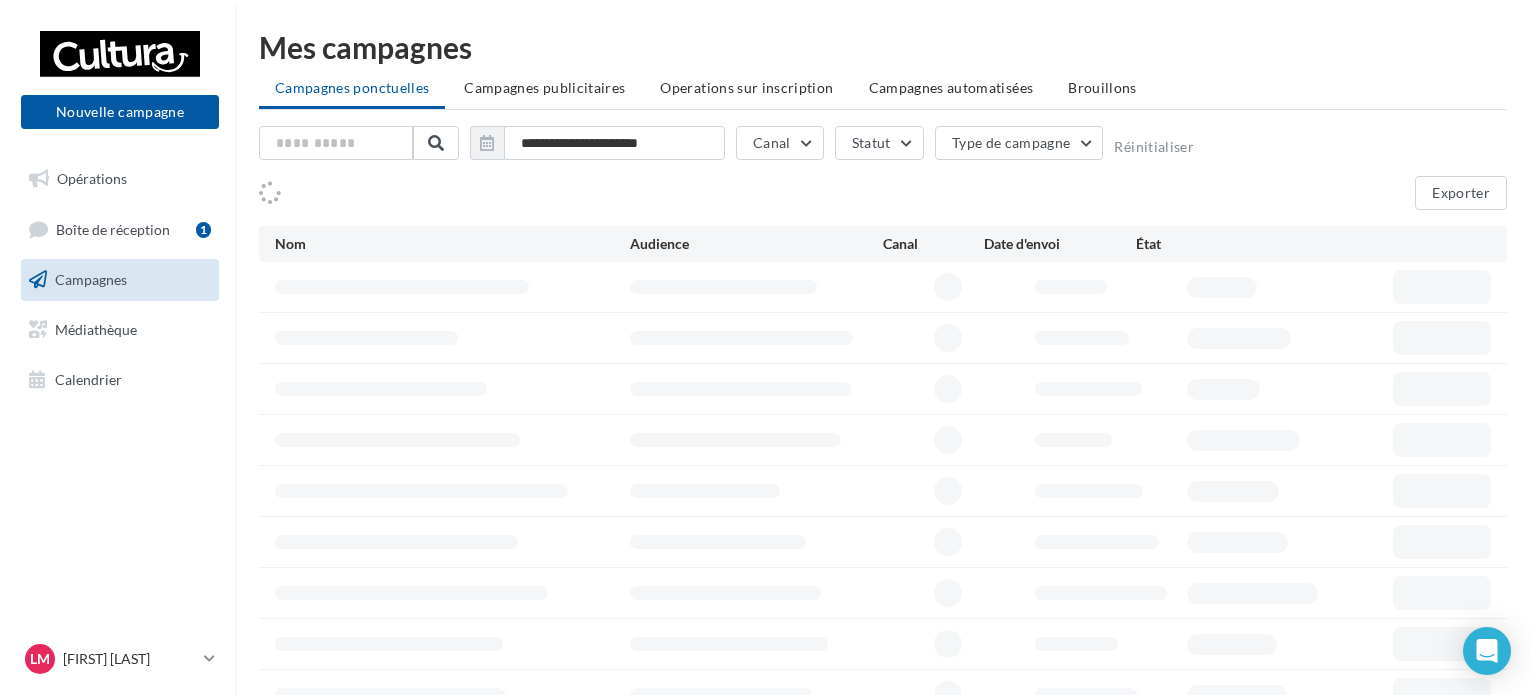 scroll, scrollTop: 0, scrollLeft: 0, axis: both 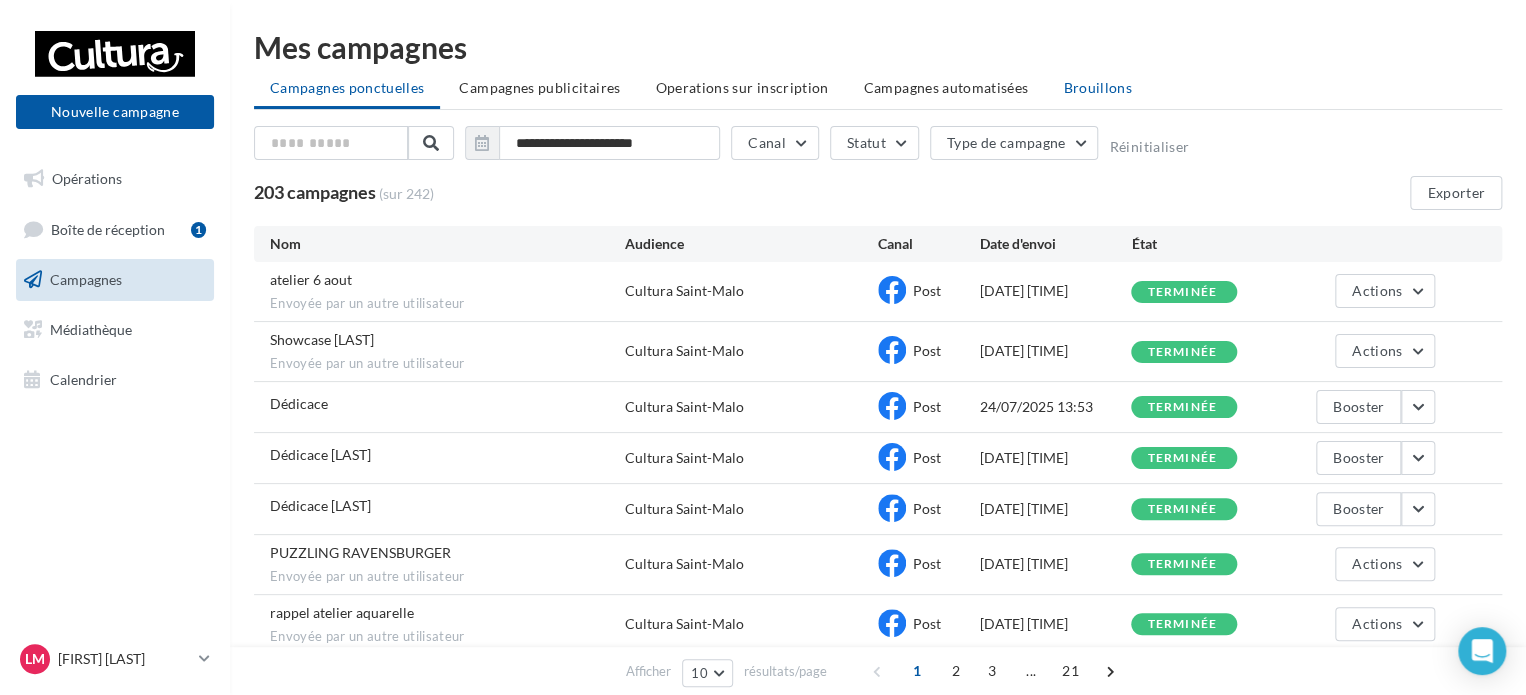 click on "Brouillons" at bounding box center (1097, 87) 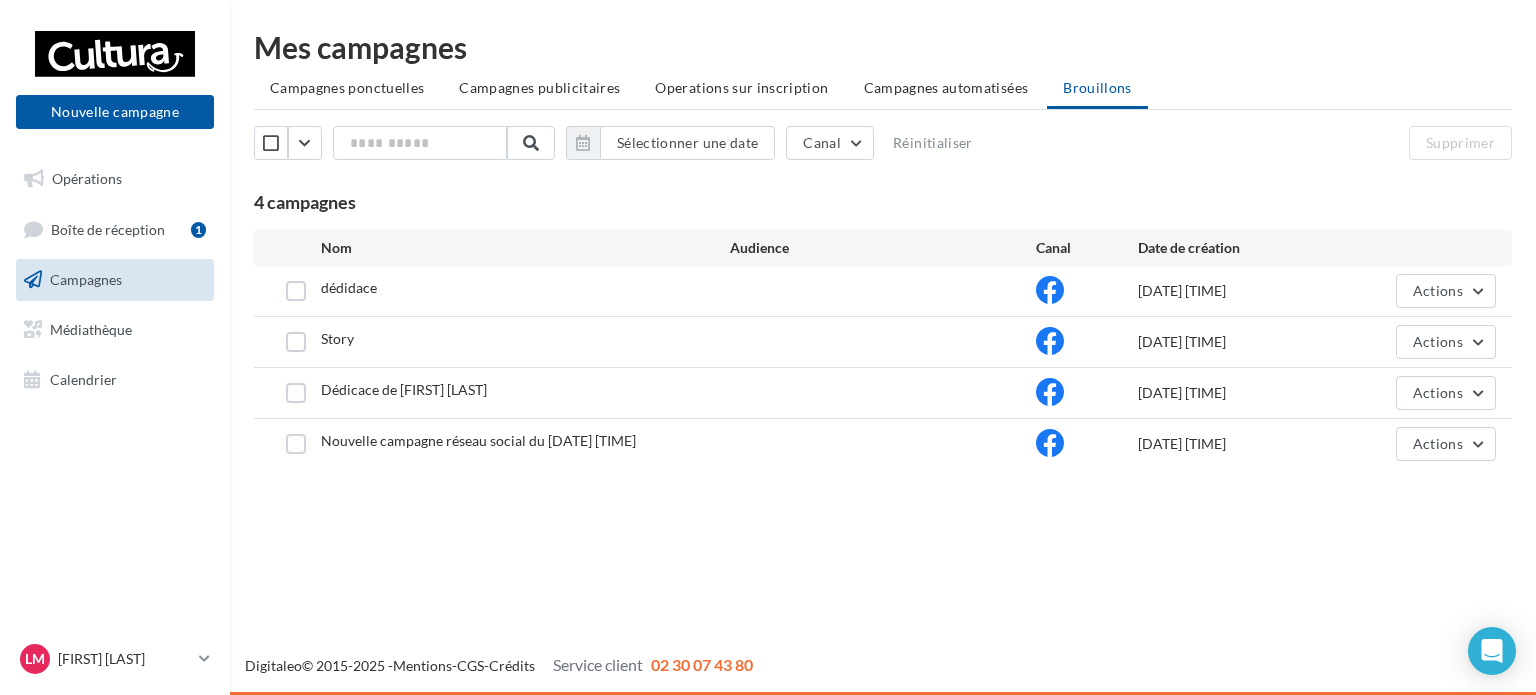 click on "dédidace" at bounding box center (525, 290) 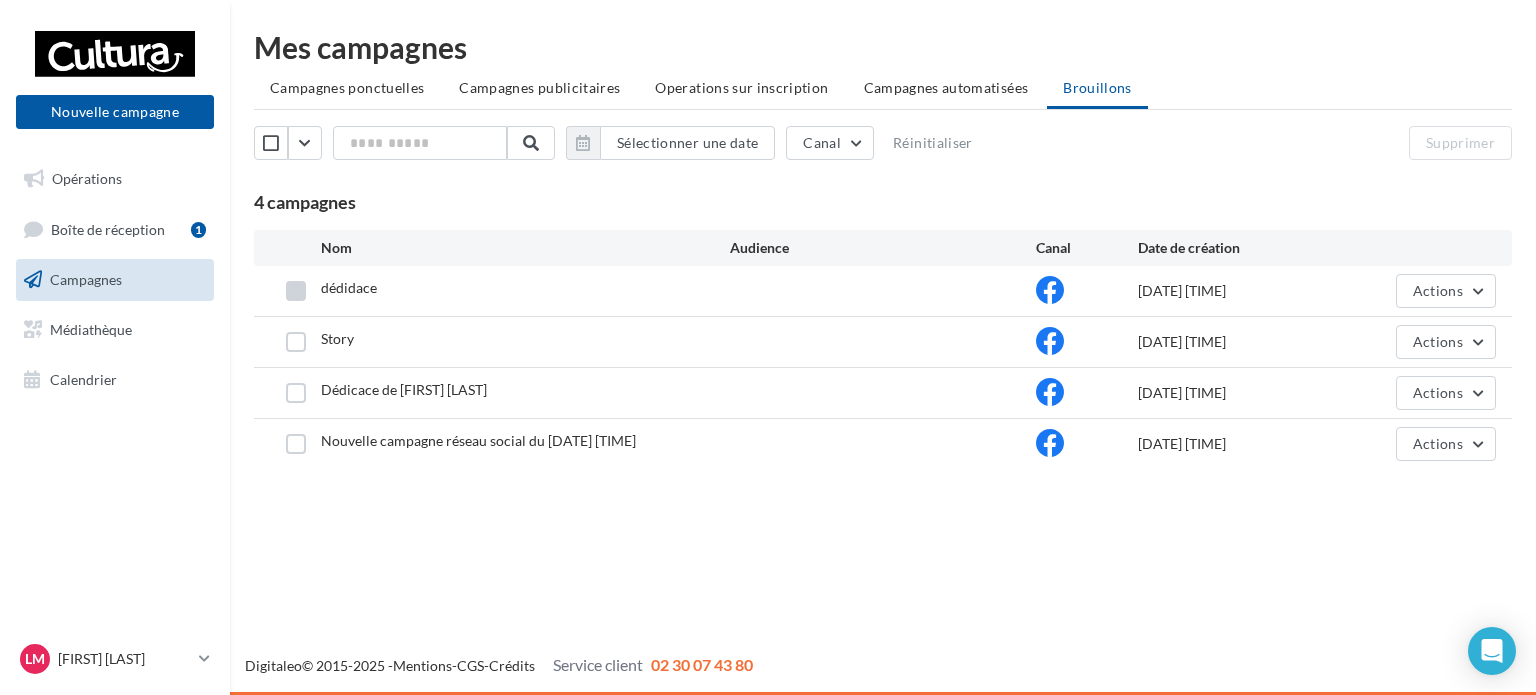 click at bounding box center [296, 291] 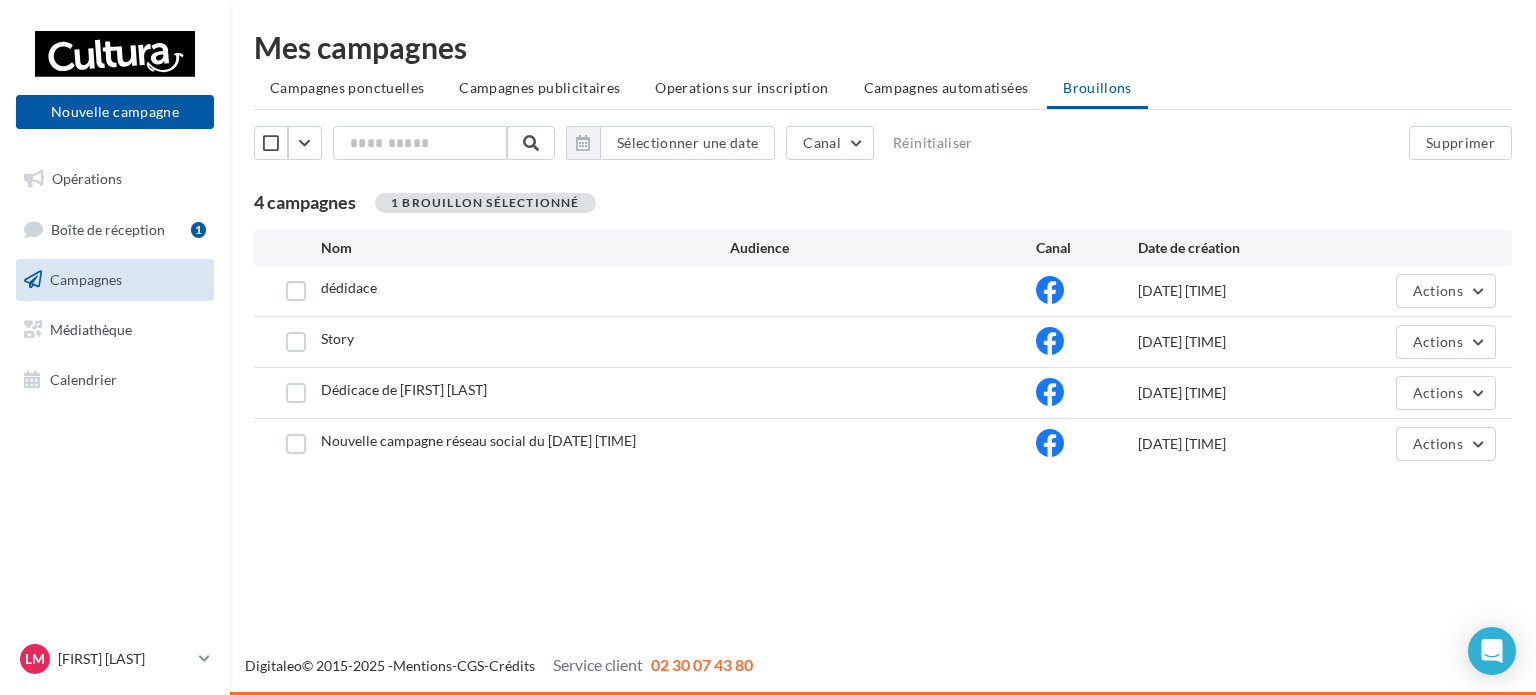 click on "dédidace
04/08/2025 13:49
Actions" at bounding box center [883, 291] 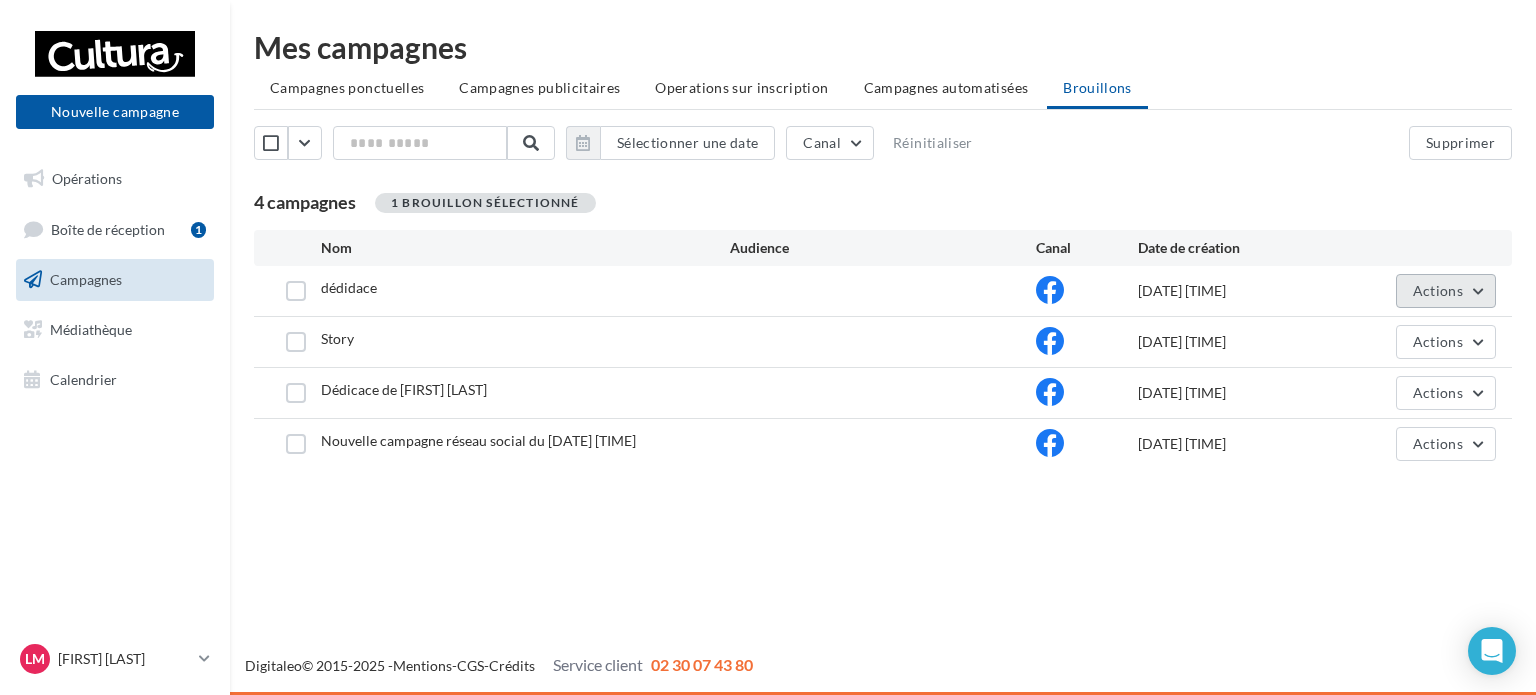 click on "Actions" at bounding box center [1446, 291] 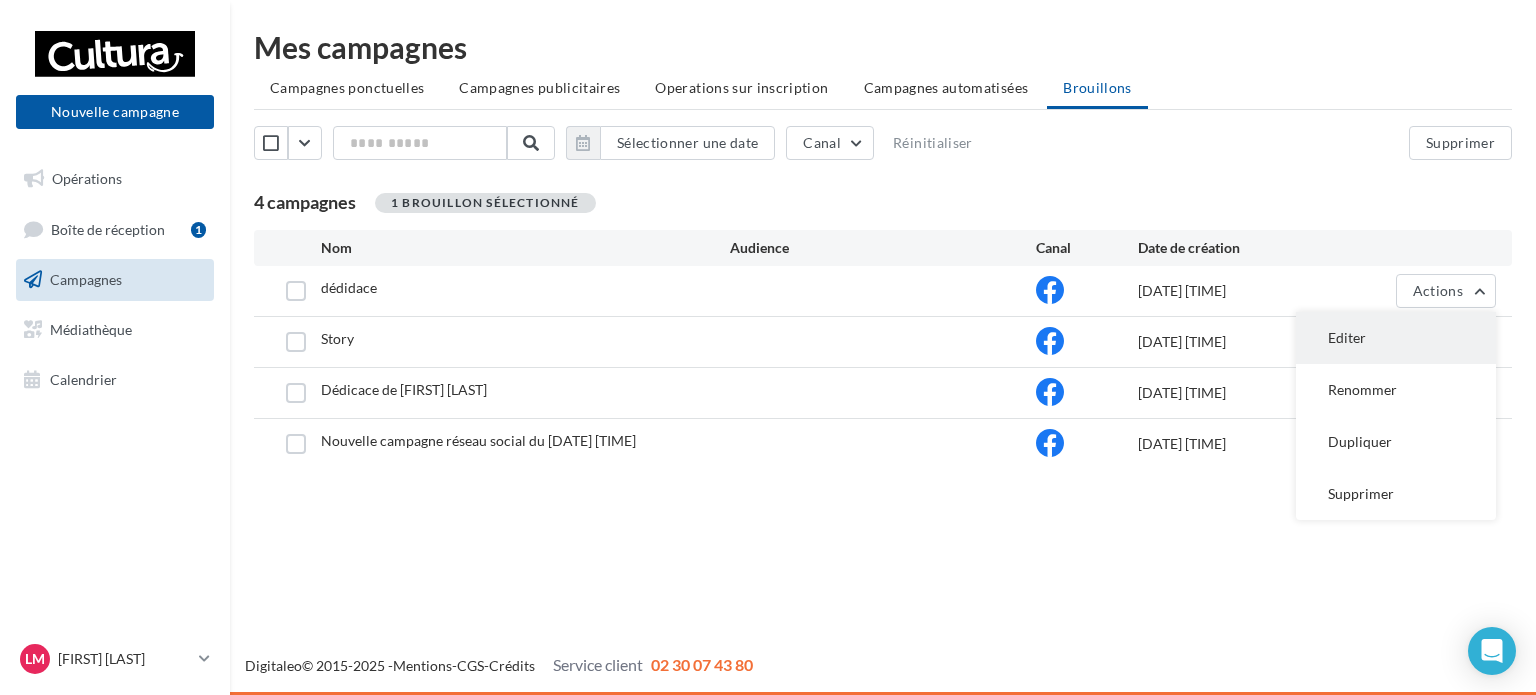 click on "Editer" at bounding box center (1396, 338) 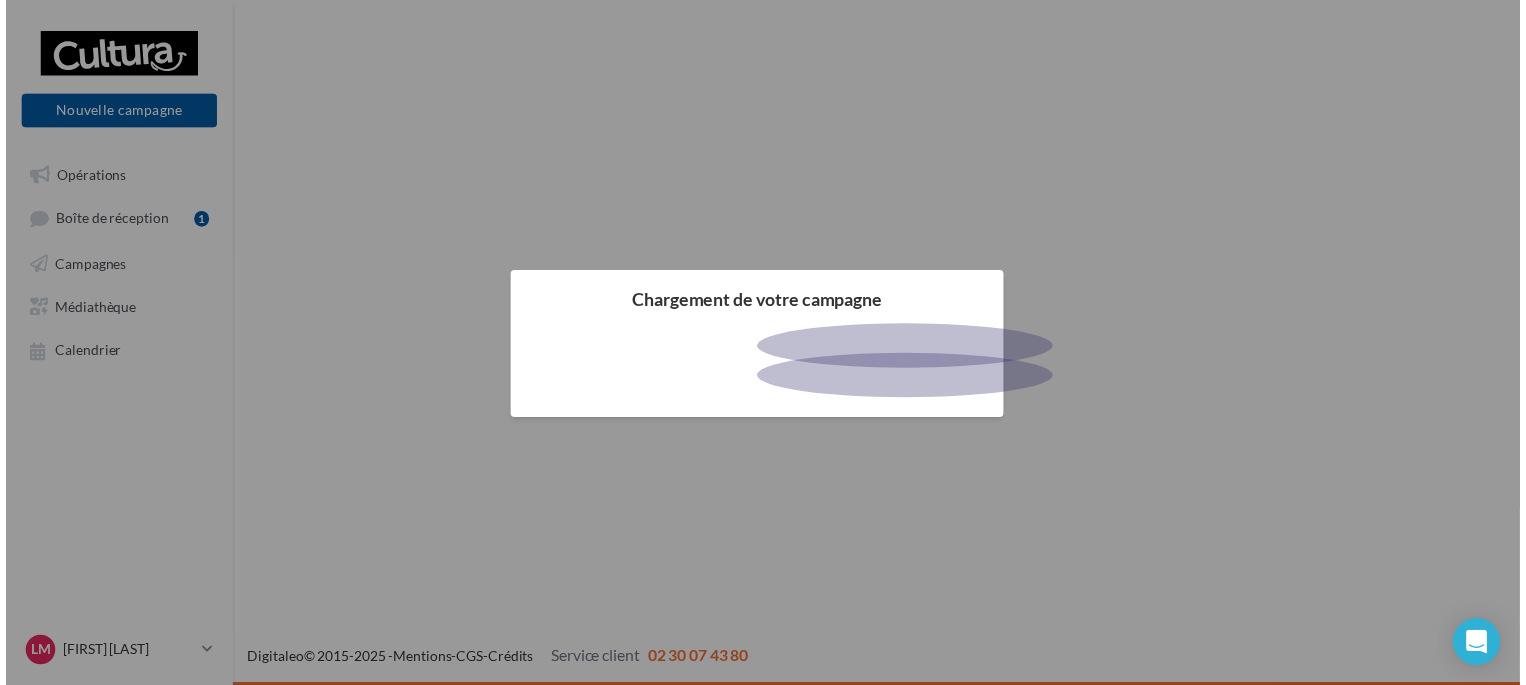 scroll, scrollTop: 0, scrollLeft: 0, axis: both 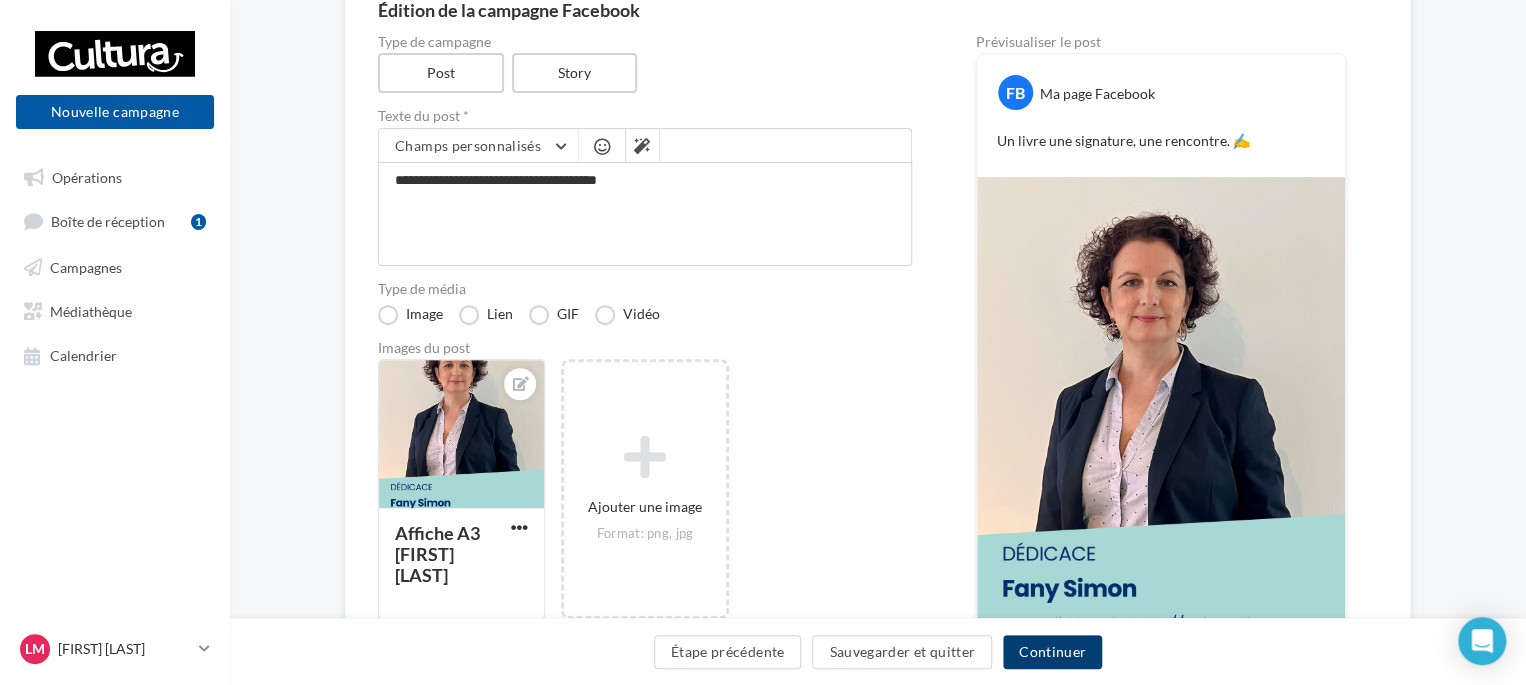 click on "Continuer" at bounding box center [1052, 652] 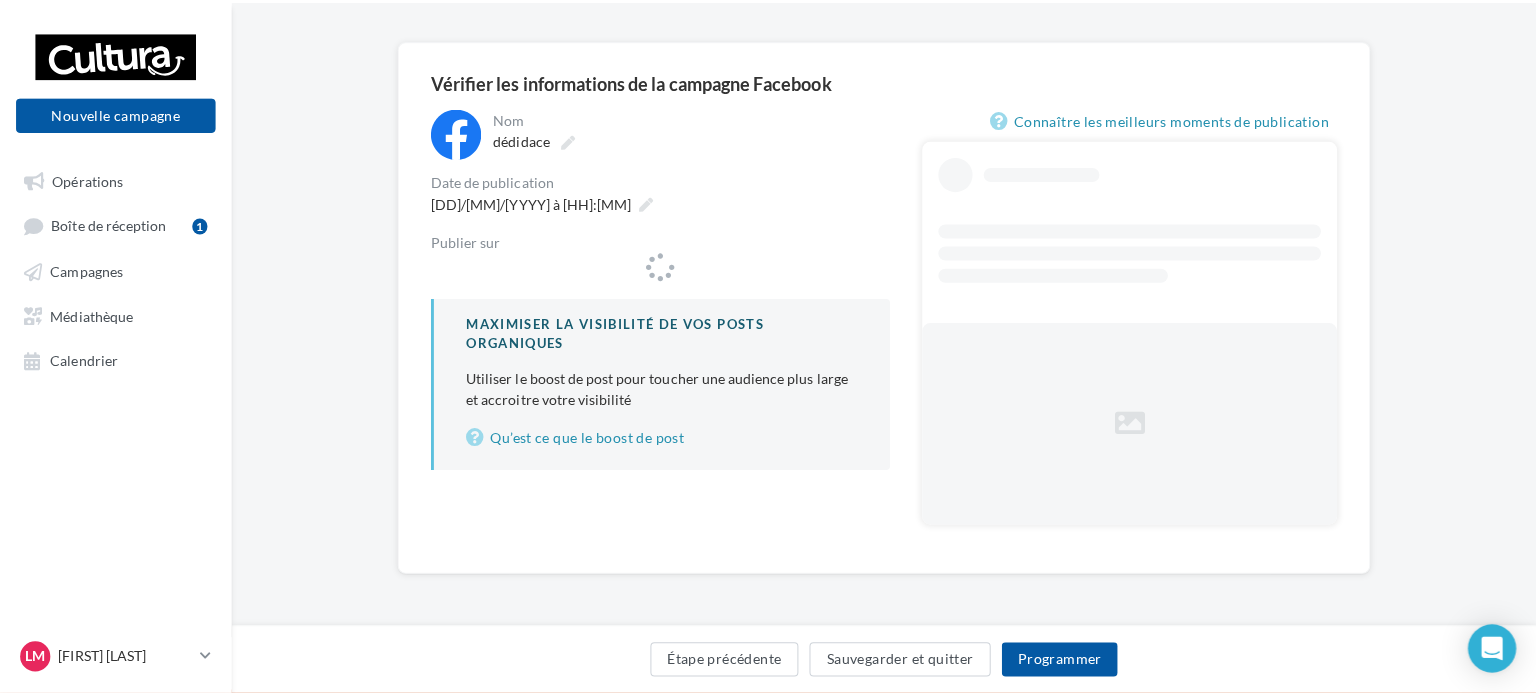 scroll, scrollTop: 128, scrollLeft: 0, axis: vertical 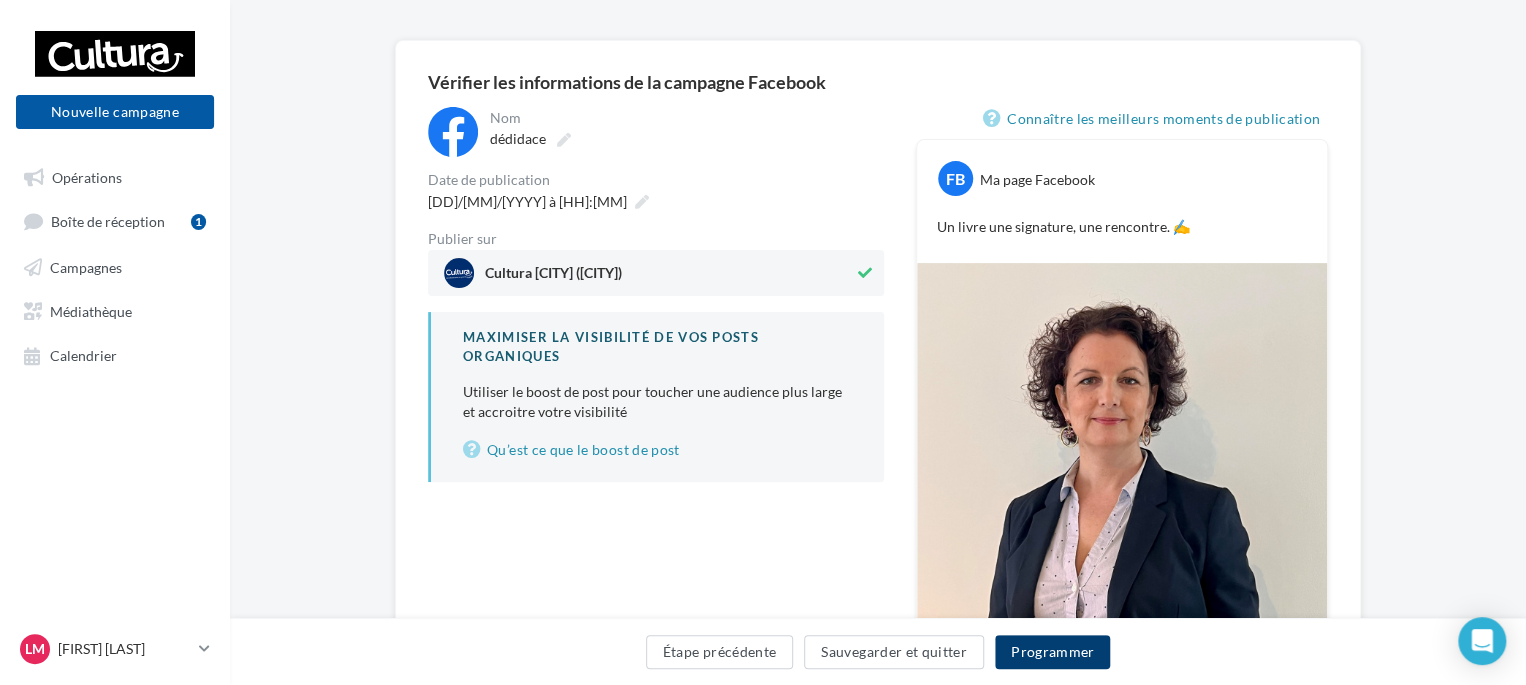 click on "Programmer" at bounding box center (1053, 652) 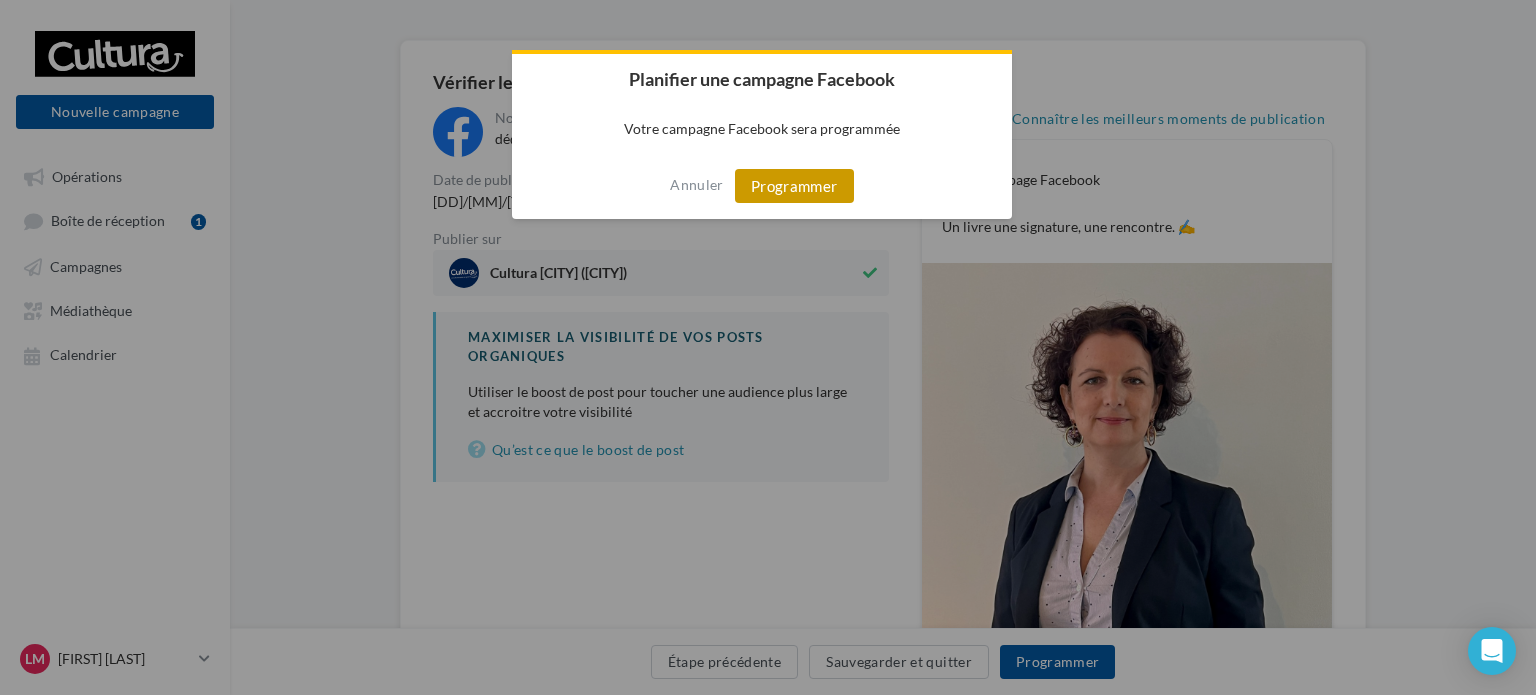 click on "Programmer" at bounding box center [794, 186] 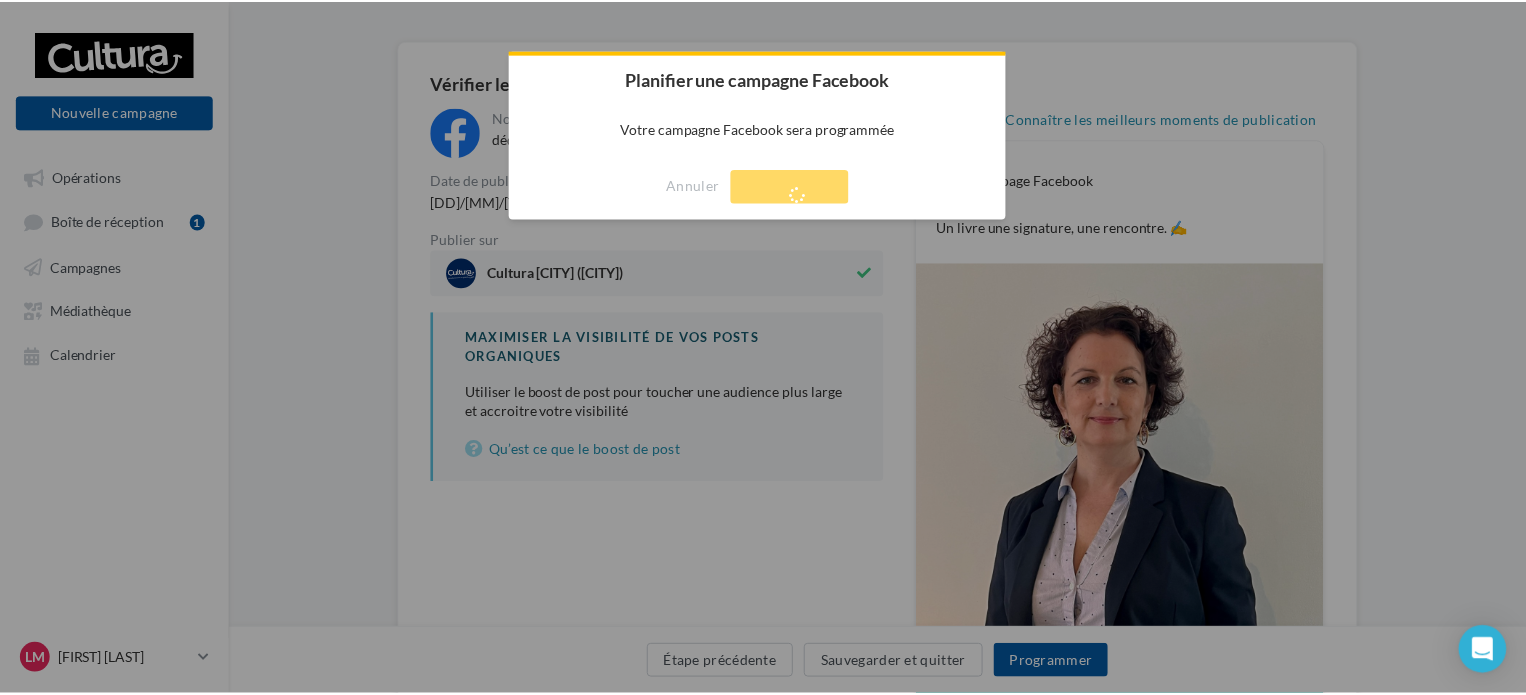 scroll, scrollTop: 32, scrollLeft: 0, axis: vertical 